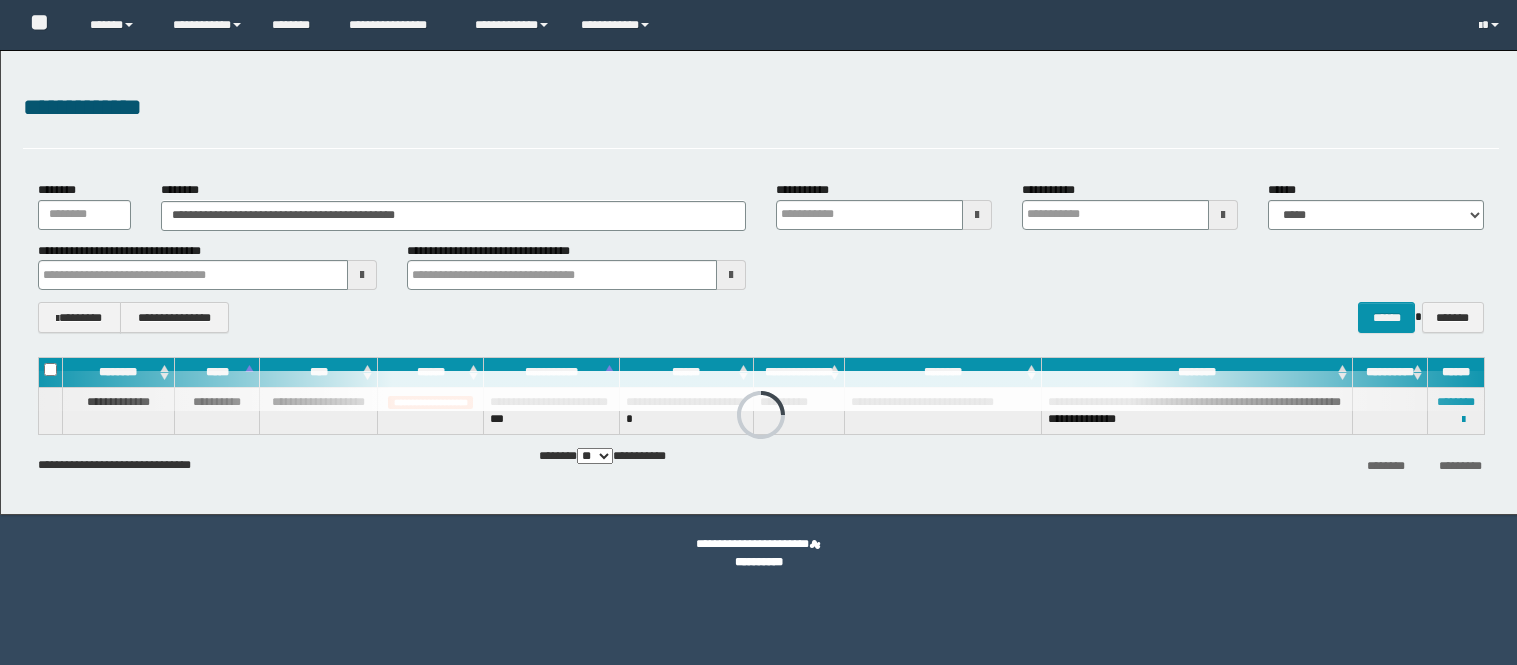 scroll, scrollTop: 0, scrollLeft: 0, axis: both 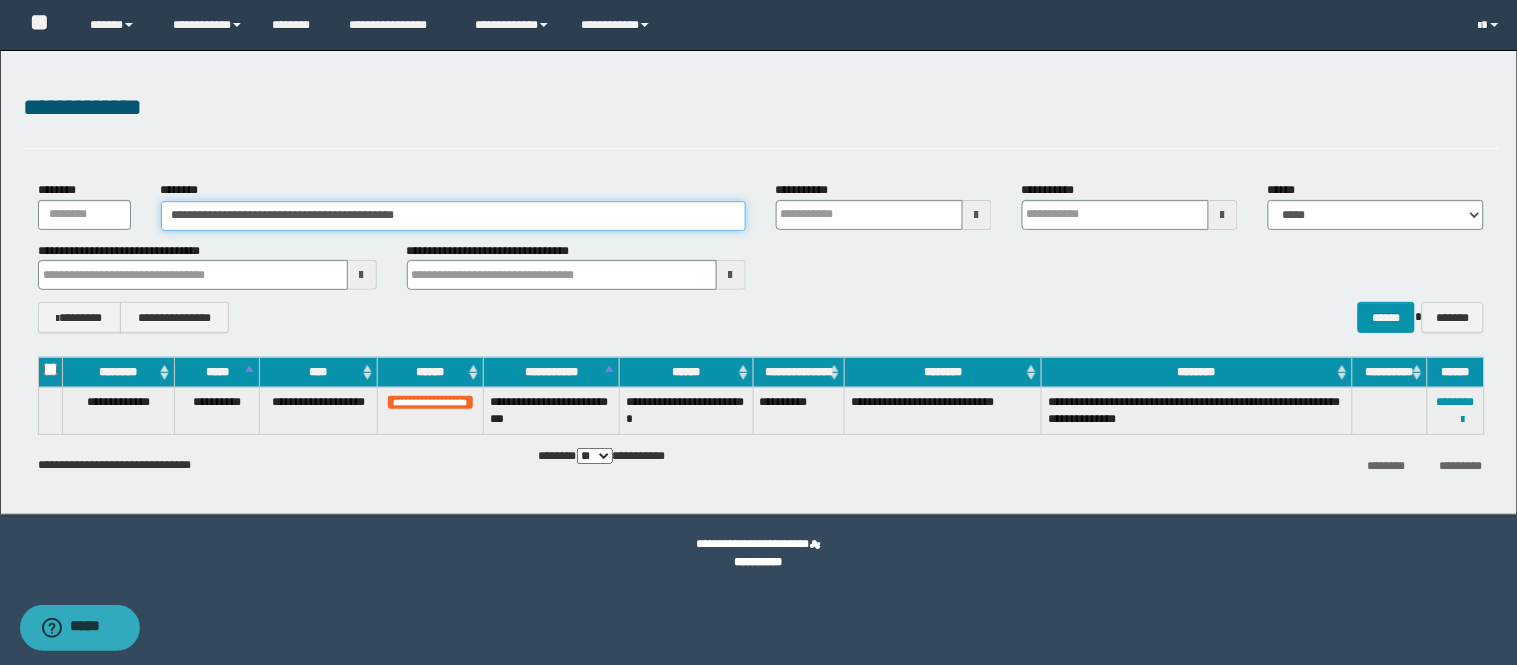 drag, startPoint x: 435, startPoint y: 215, endPoint x: 1, endPoint y: 228, distance: 434.19467 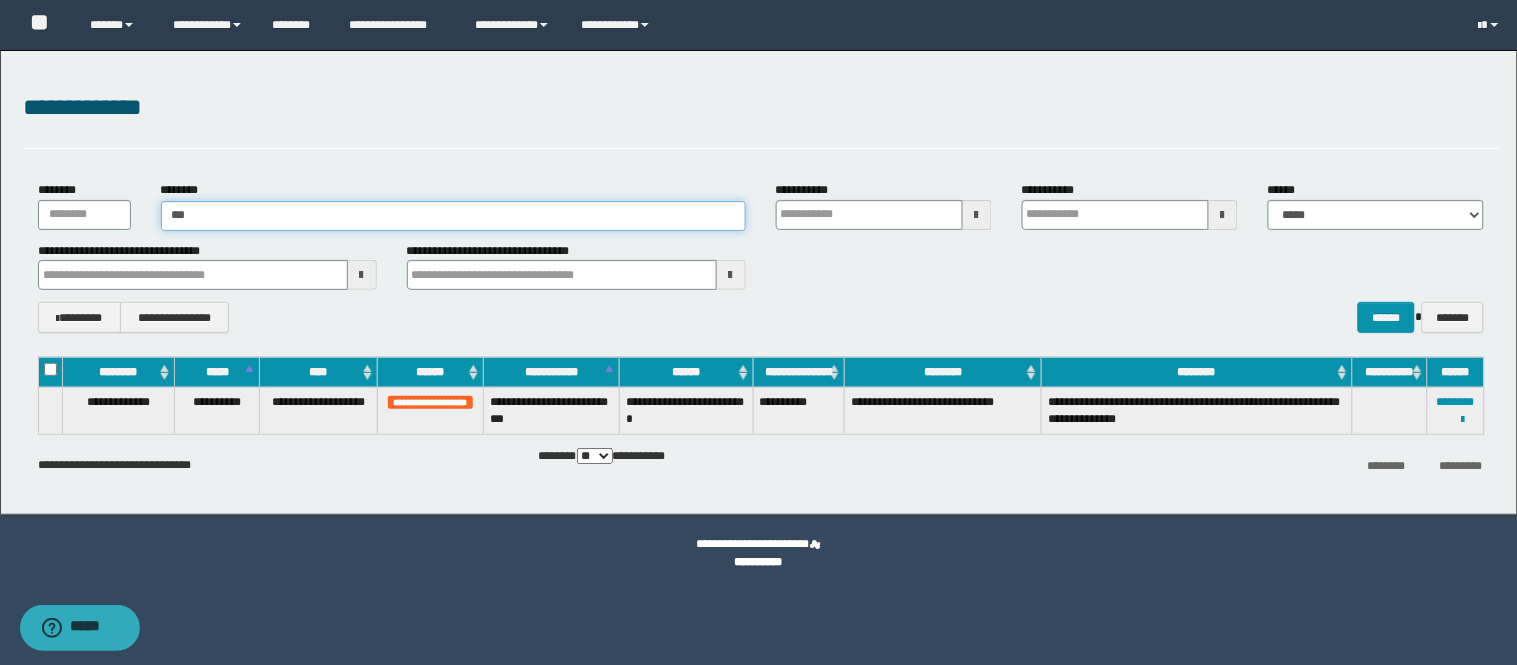 type on "****" 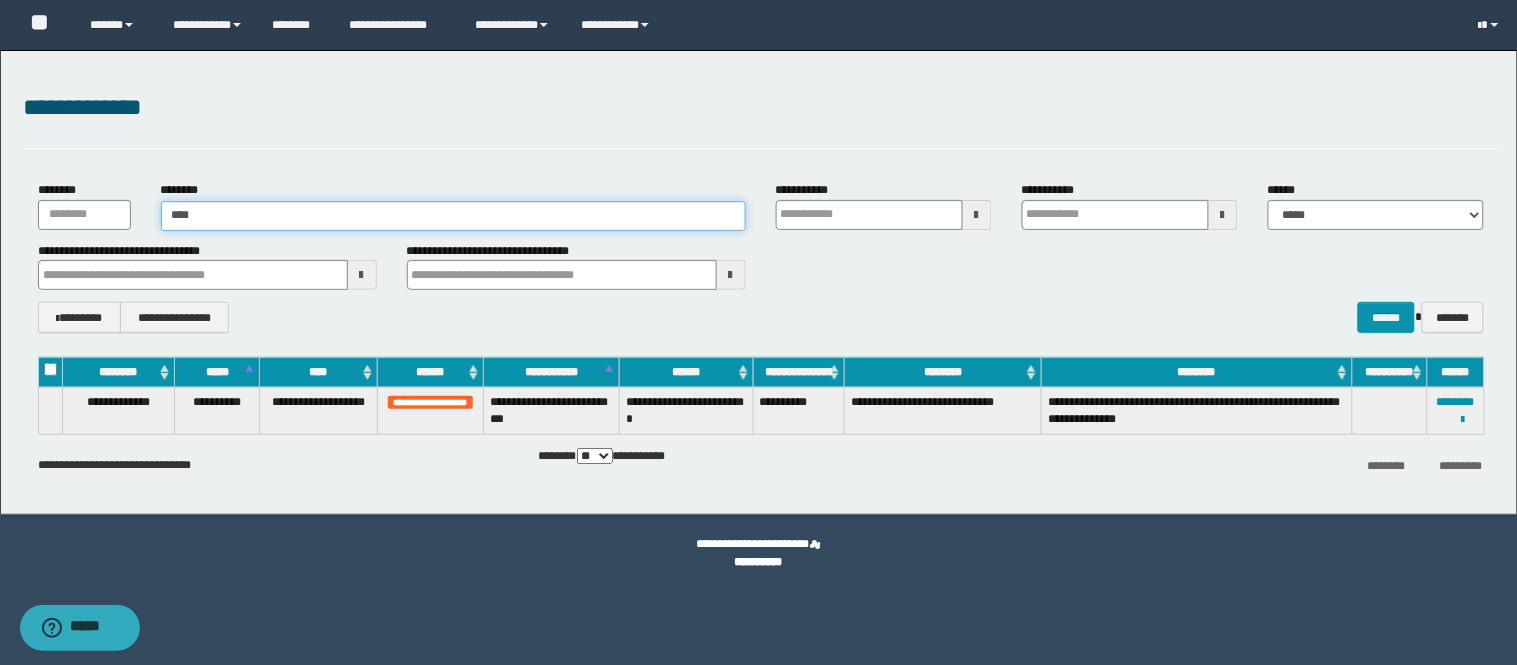 type on "****" 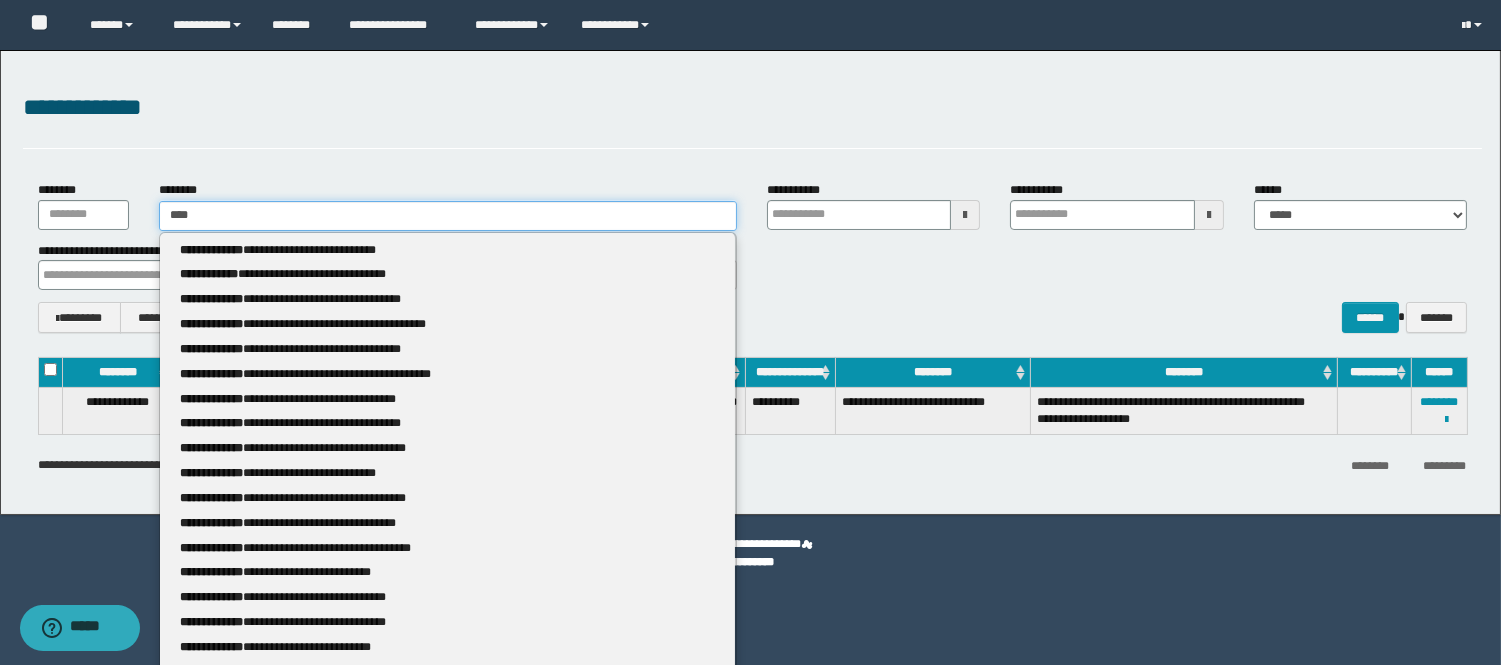 type 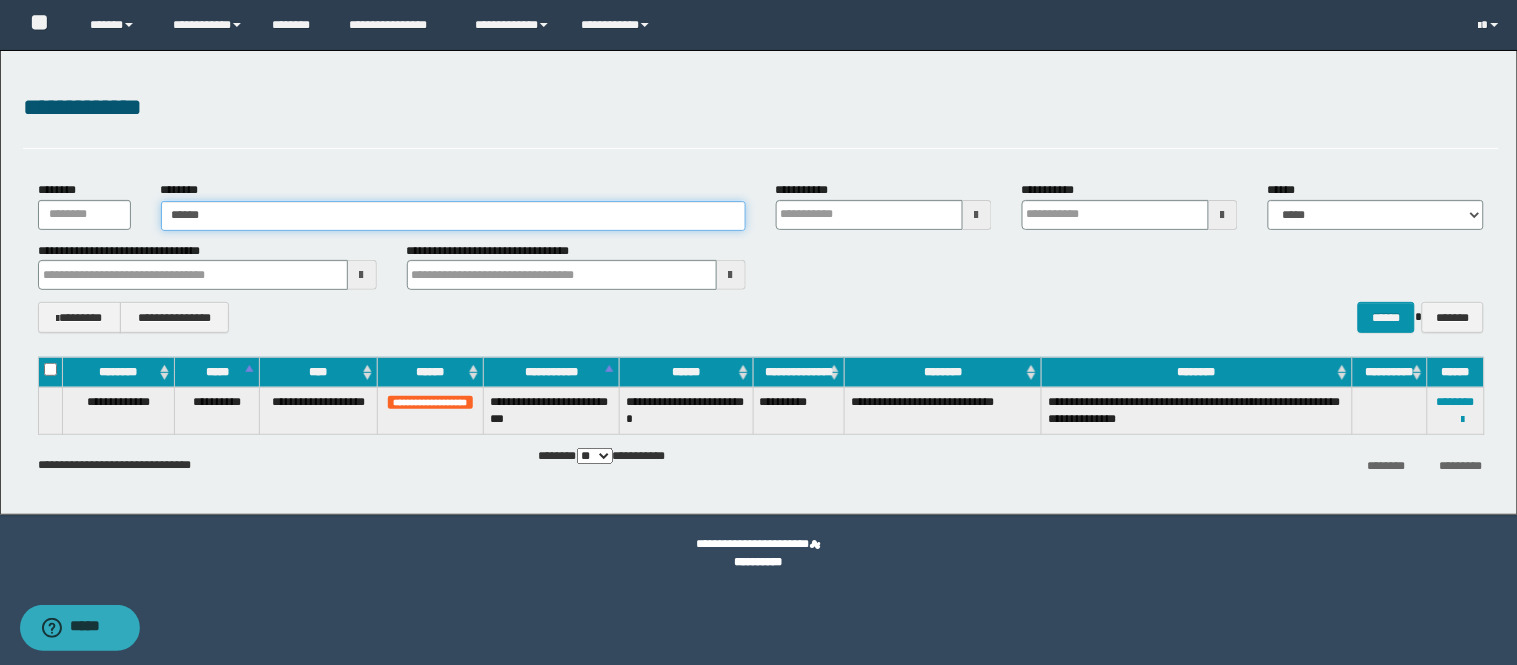 type on "*******" 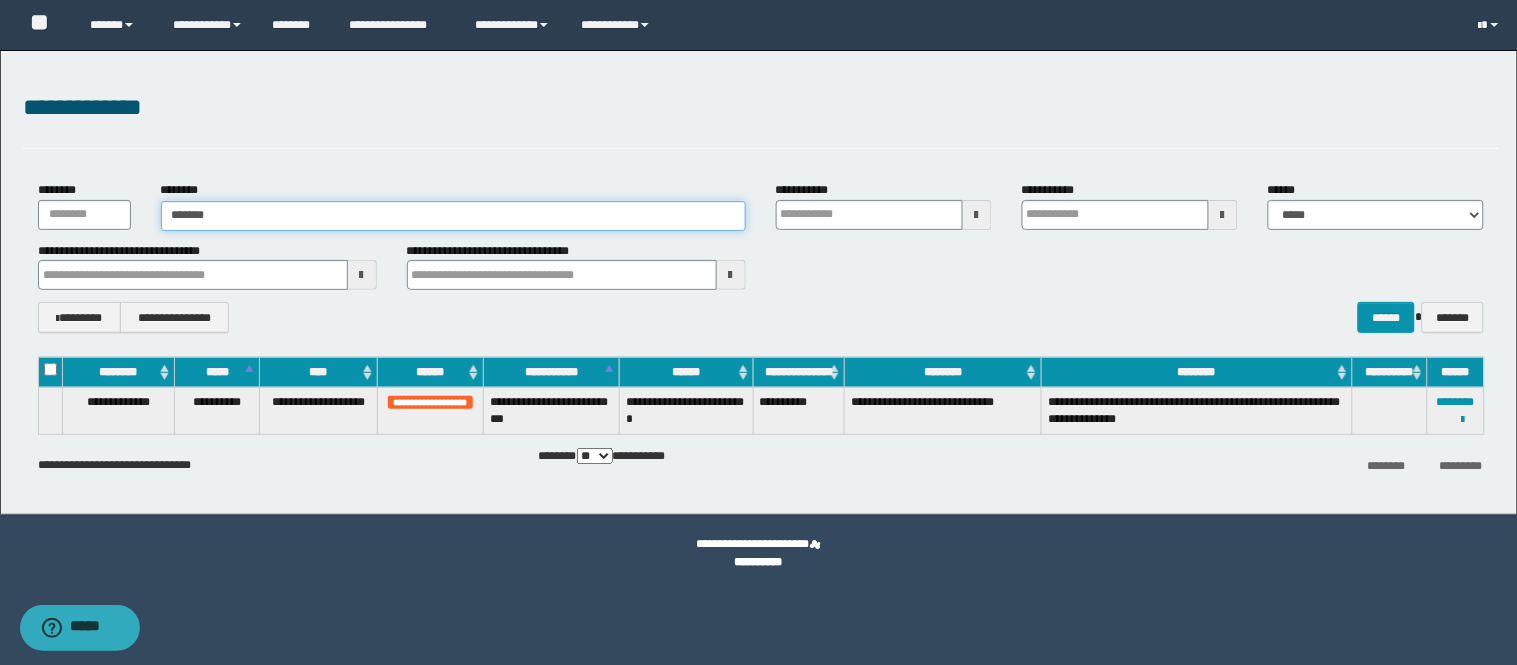 type on "*******" 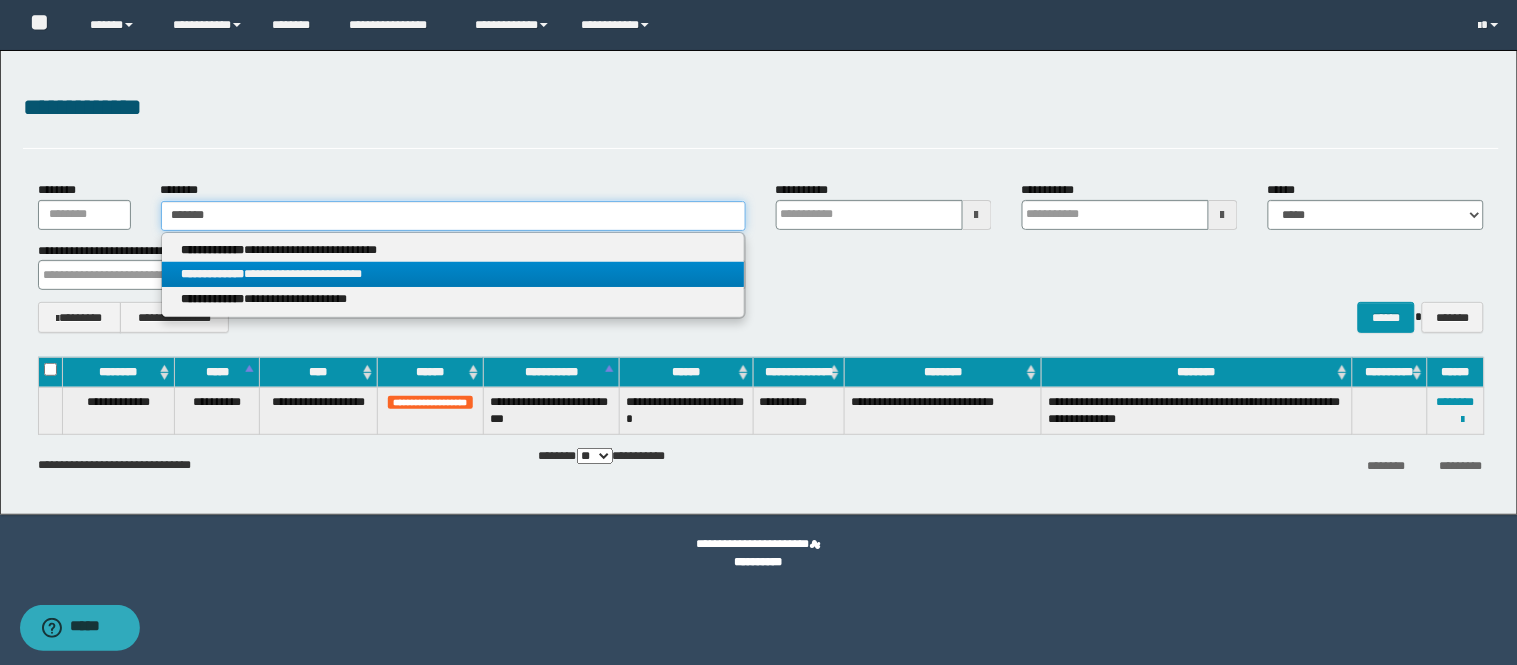 type on "*******" 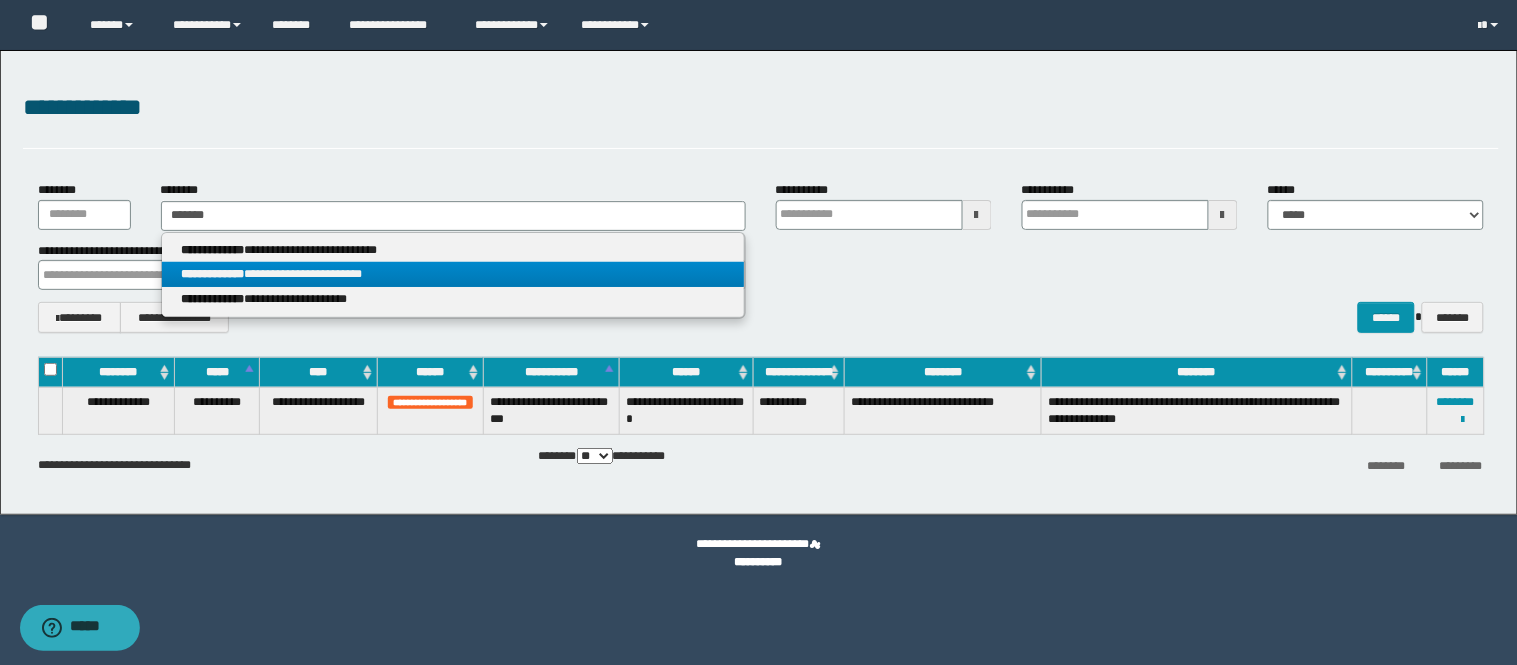 click on "**********" at bounding box center (453, 274) 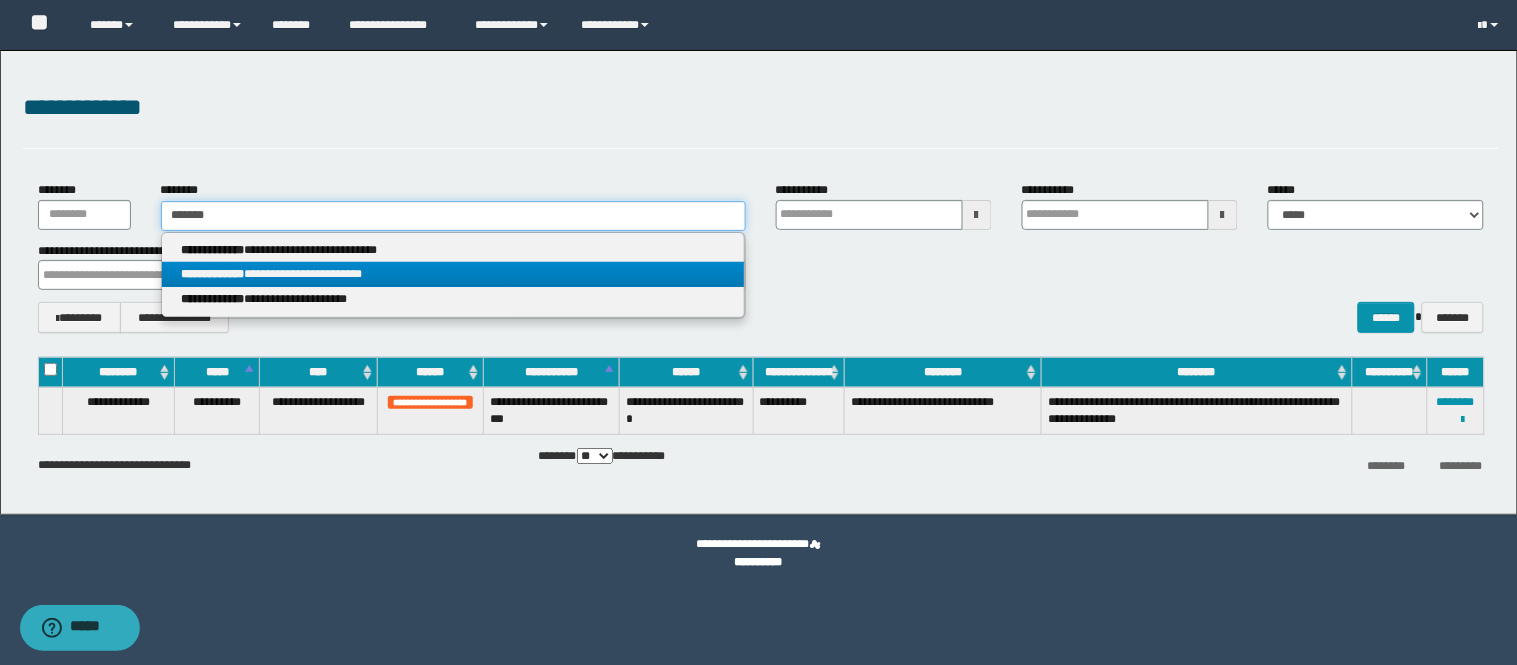 type 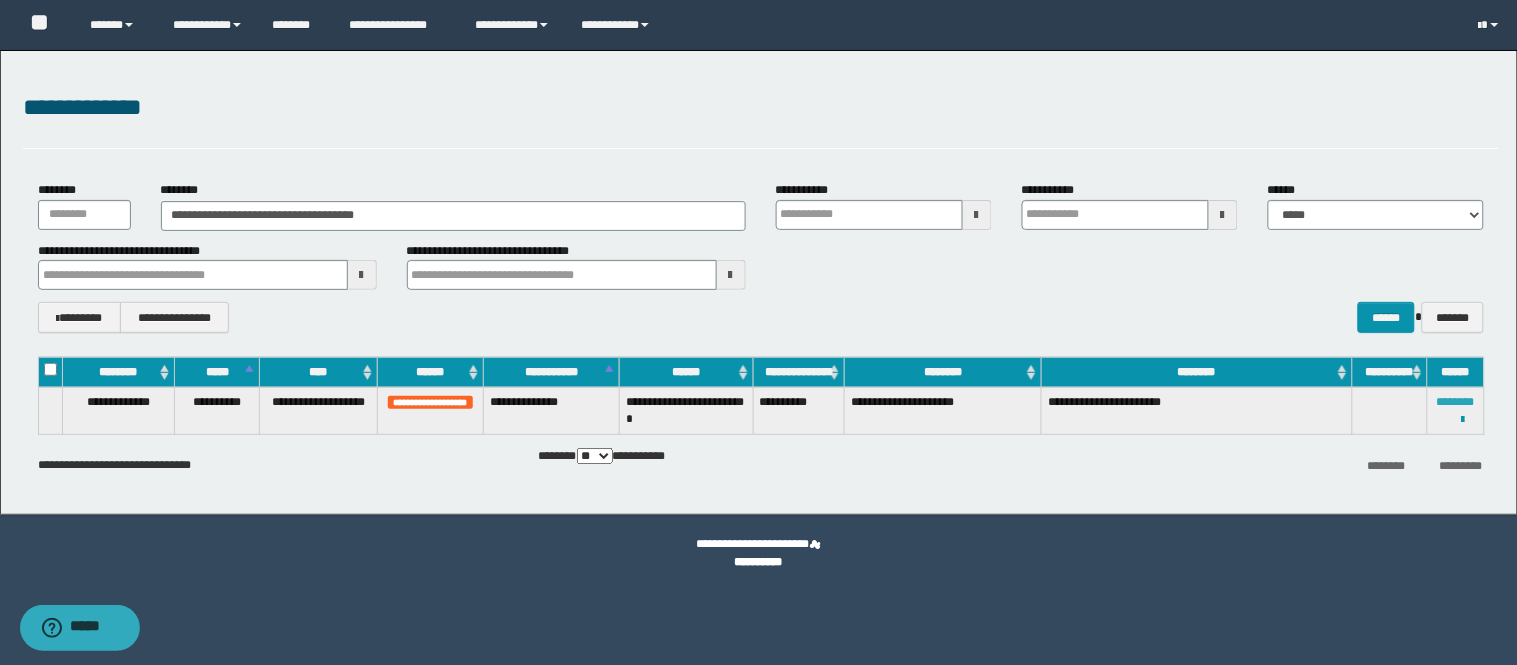click on "********" at bounding box center (1456, 402) 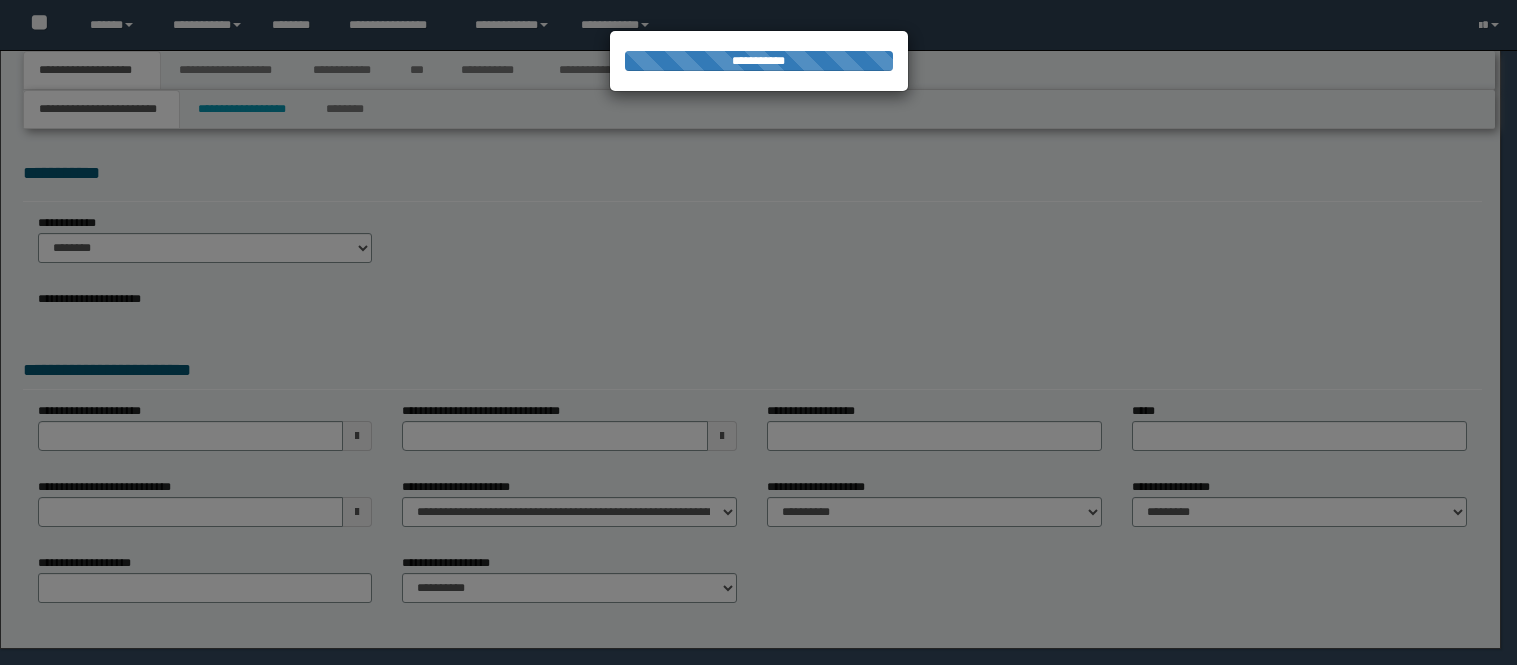 scroll, scrollTop: 0, scrollLeft: 0, axis: both 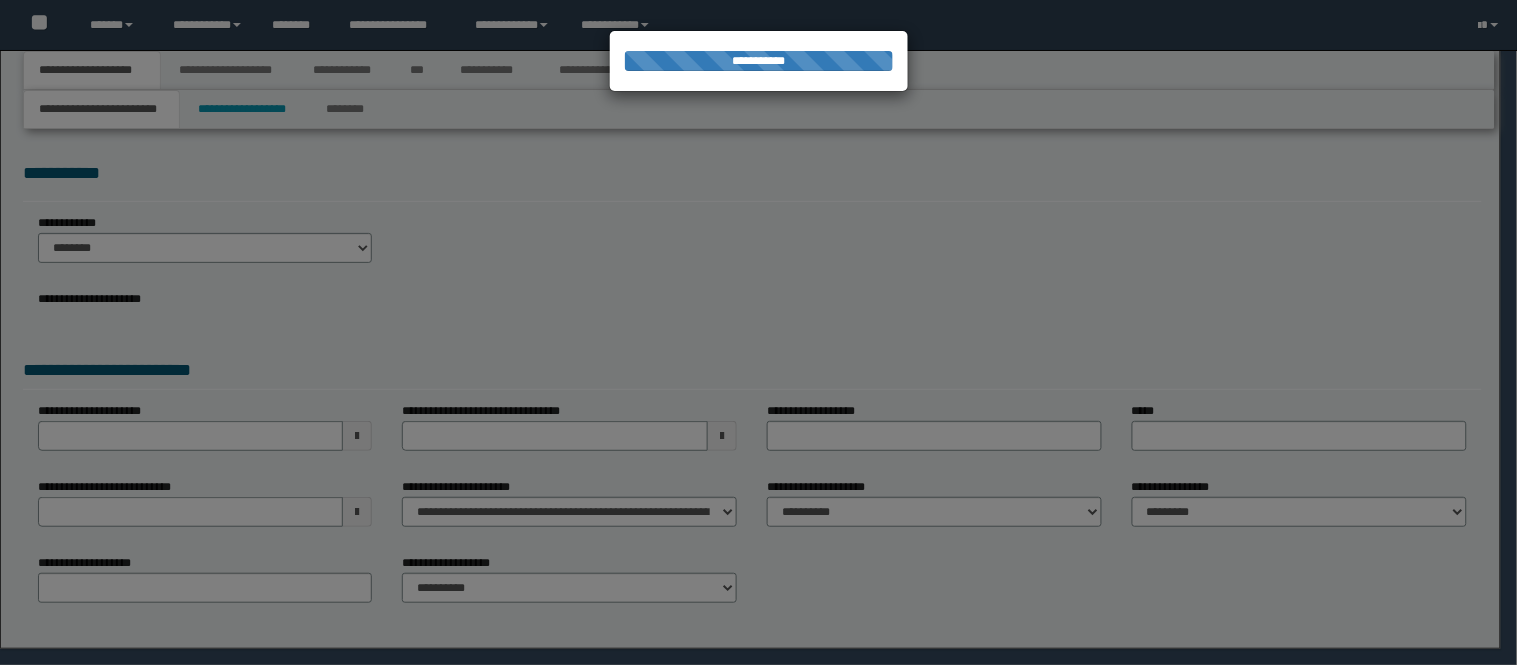 select on "*" 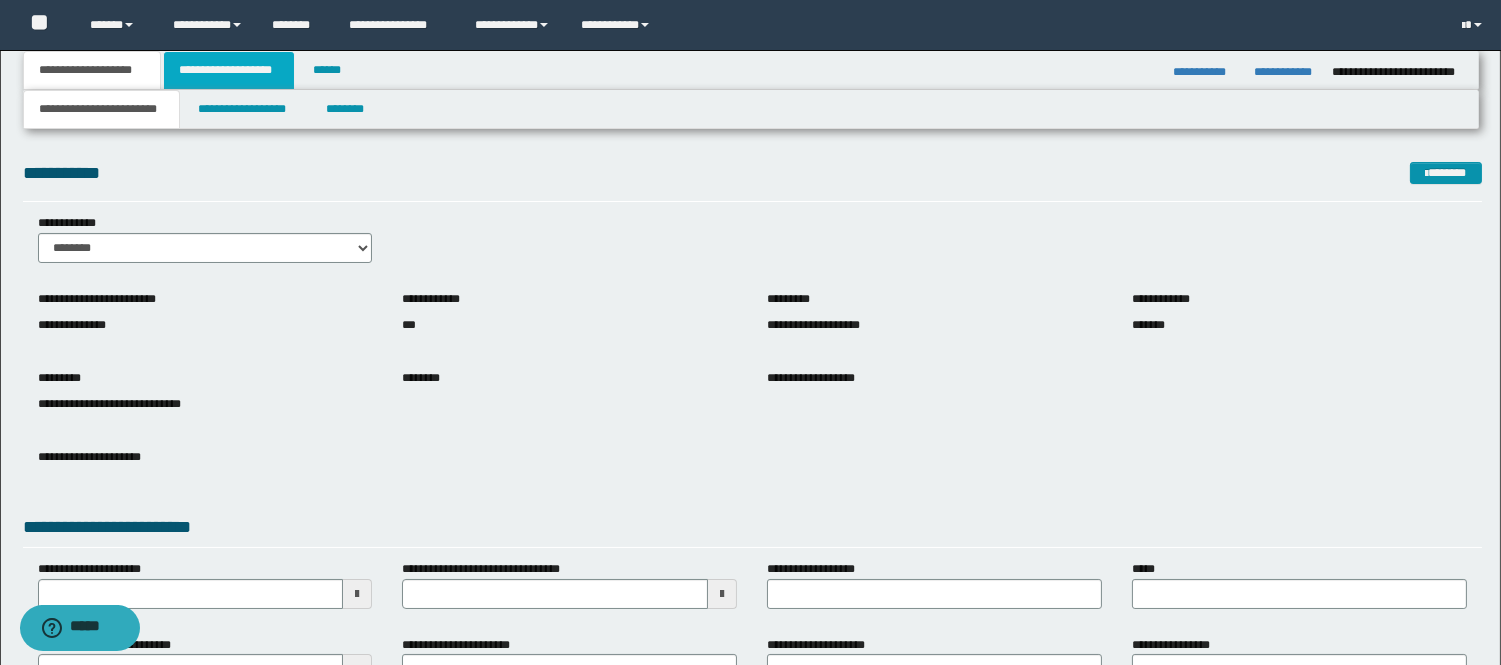 click on "**********" at bounding box center [229, 70] 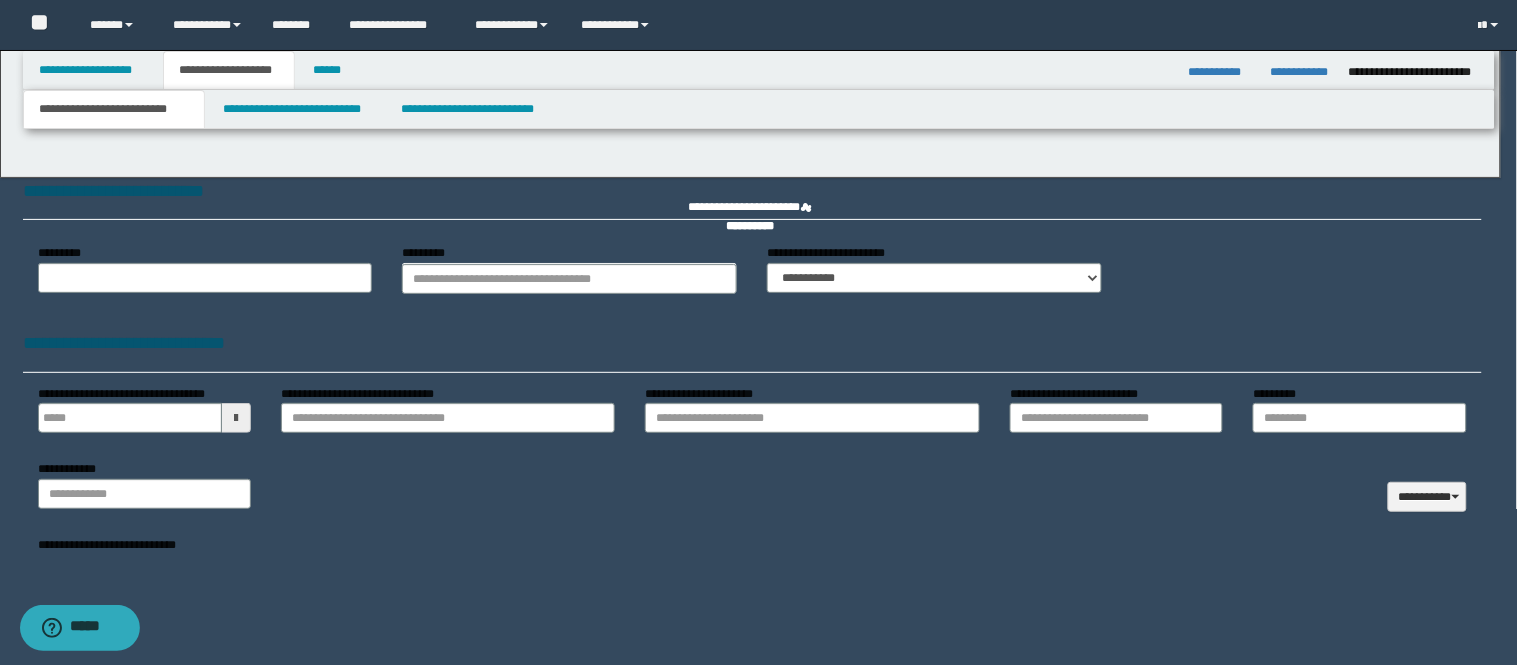 type 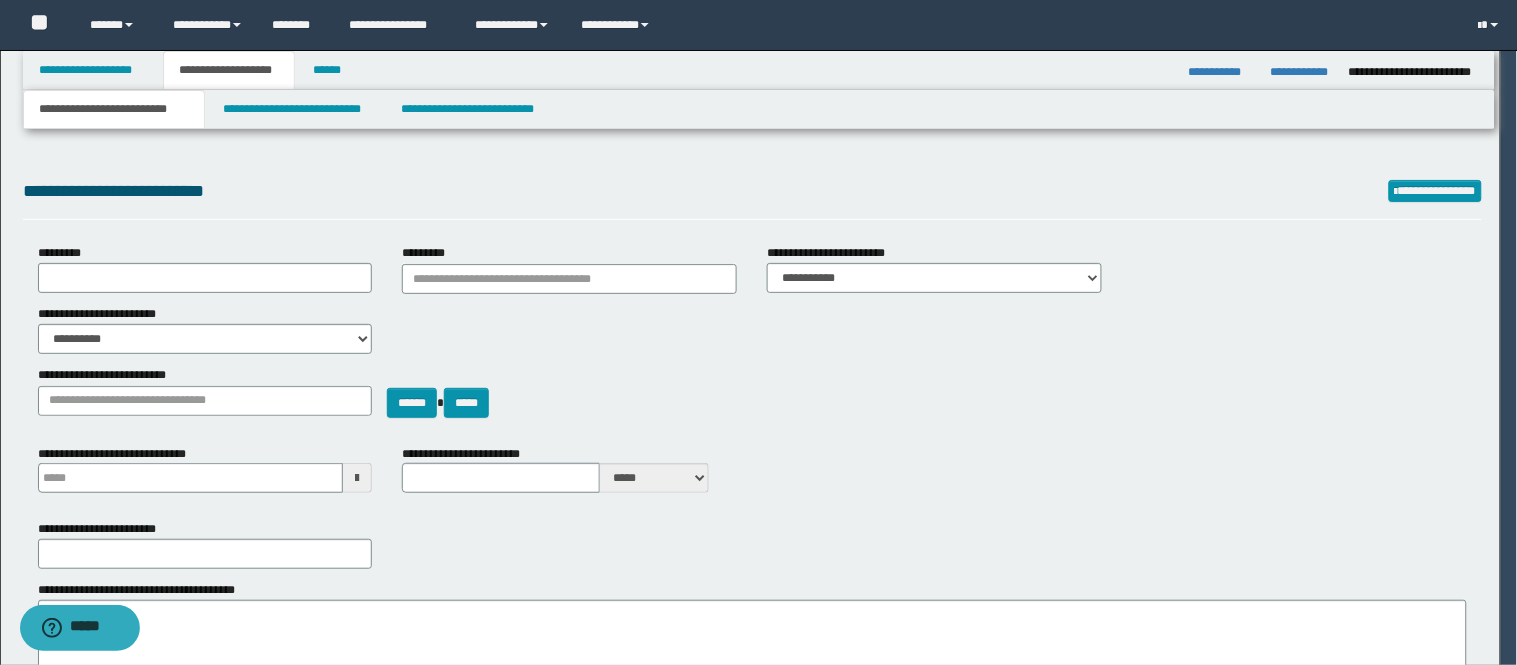 scroll, scrollTop: 0, scrollLeft: 0, axis: both 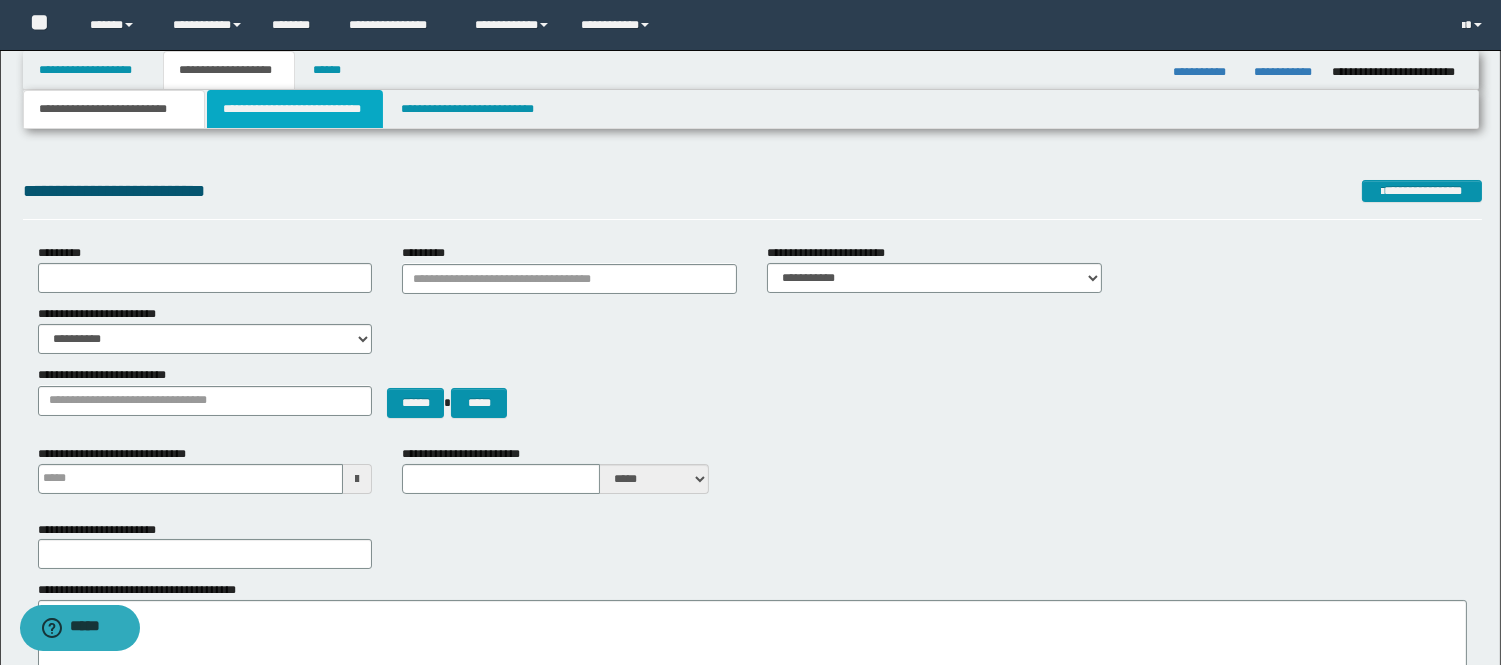 click on "**********" at bounding box center (295, 109) 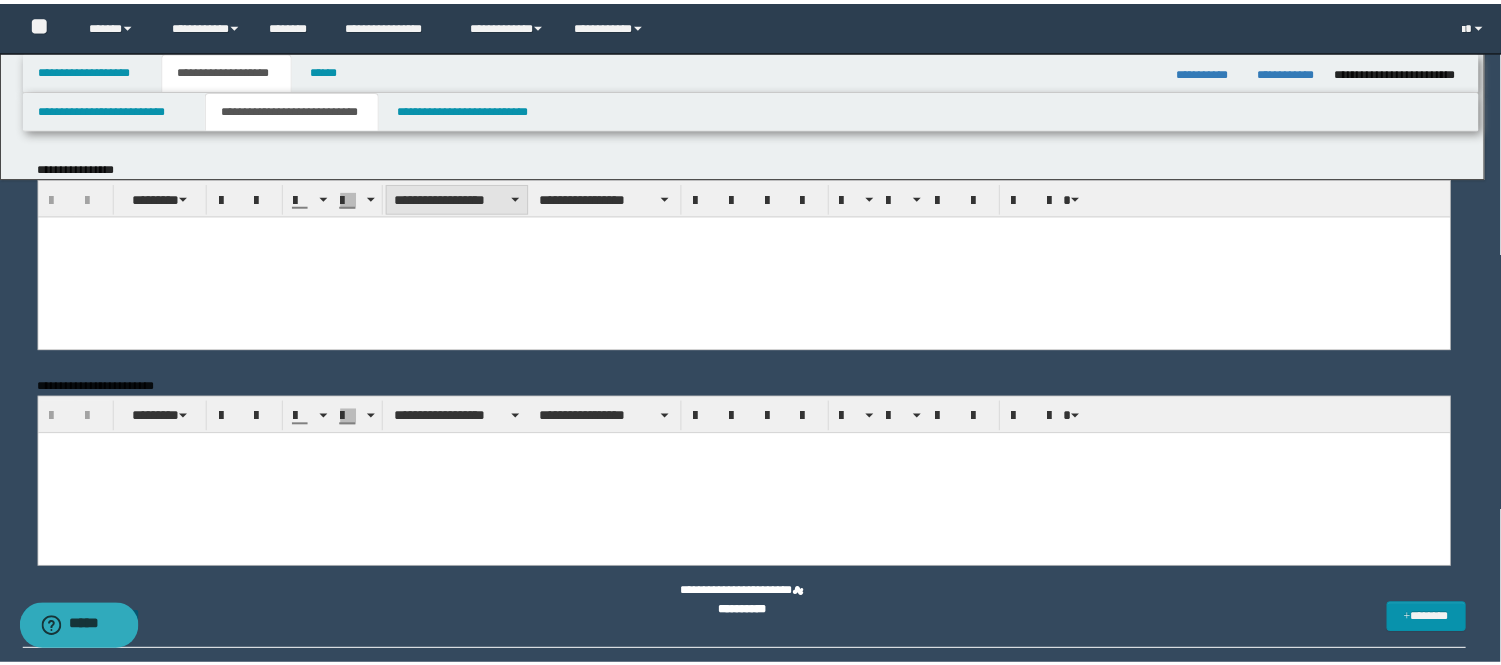 scroll, scrollTop: 0, scrollLeft: 0, axis: both 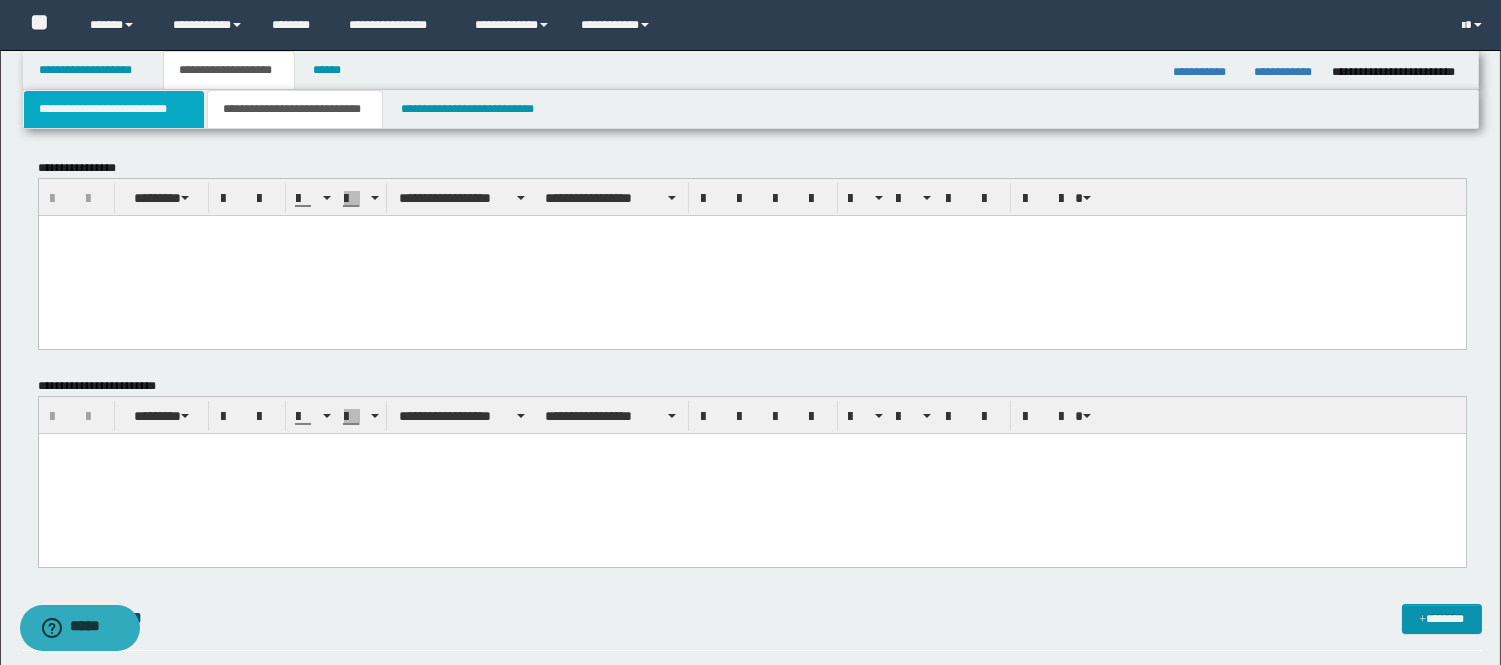 click on "**********" at bounding box center (114, 109) 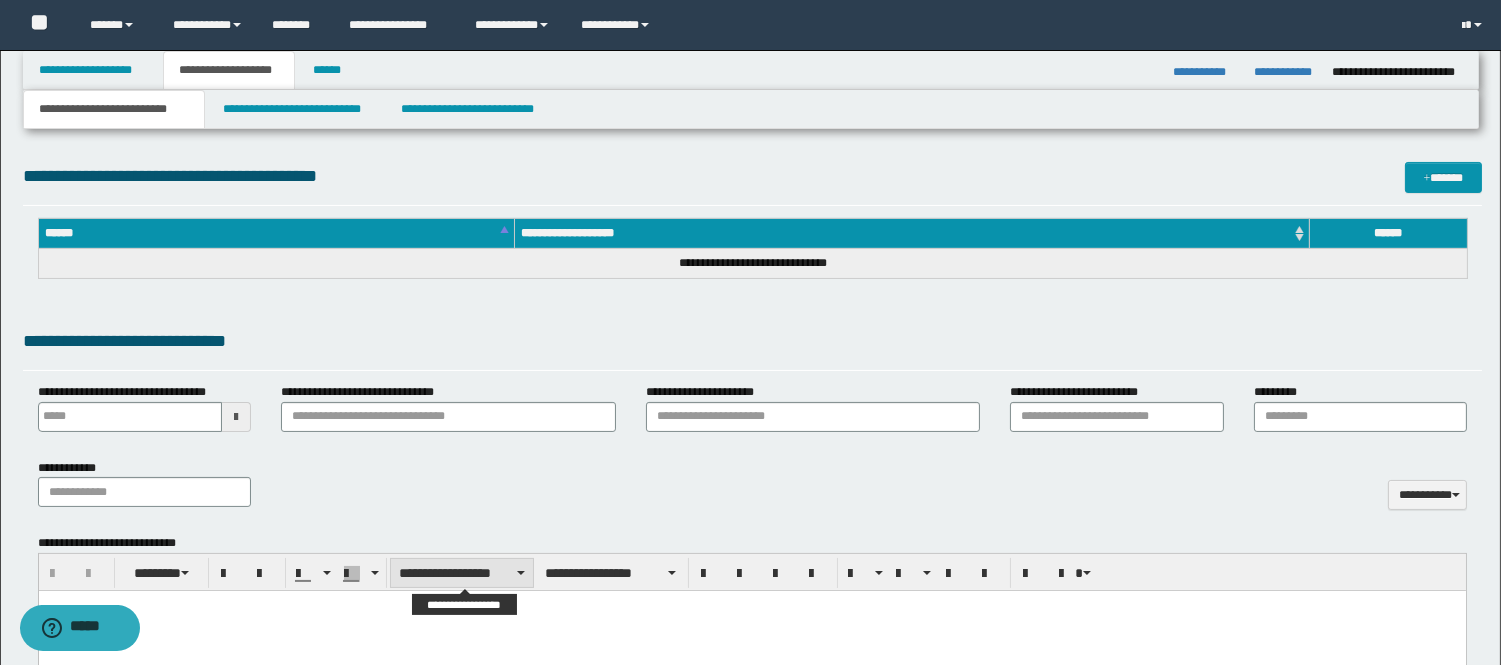 scroll, scrollTop: 777, scrollLeft: 0, axis: vertical 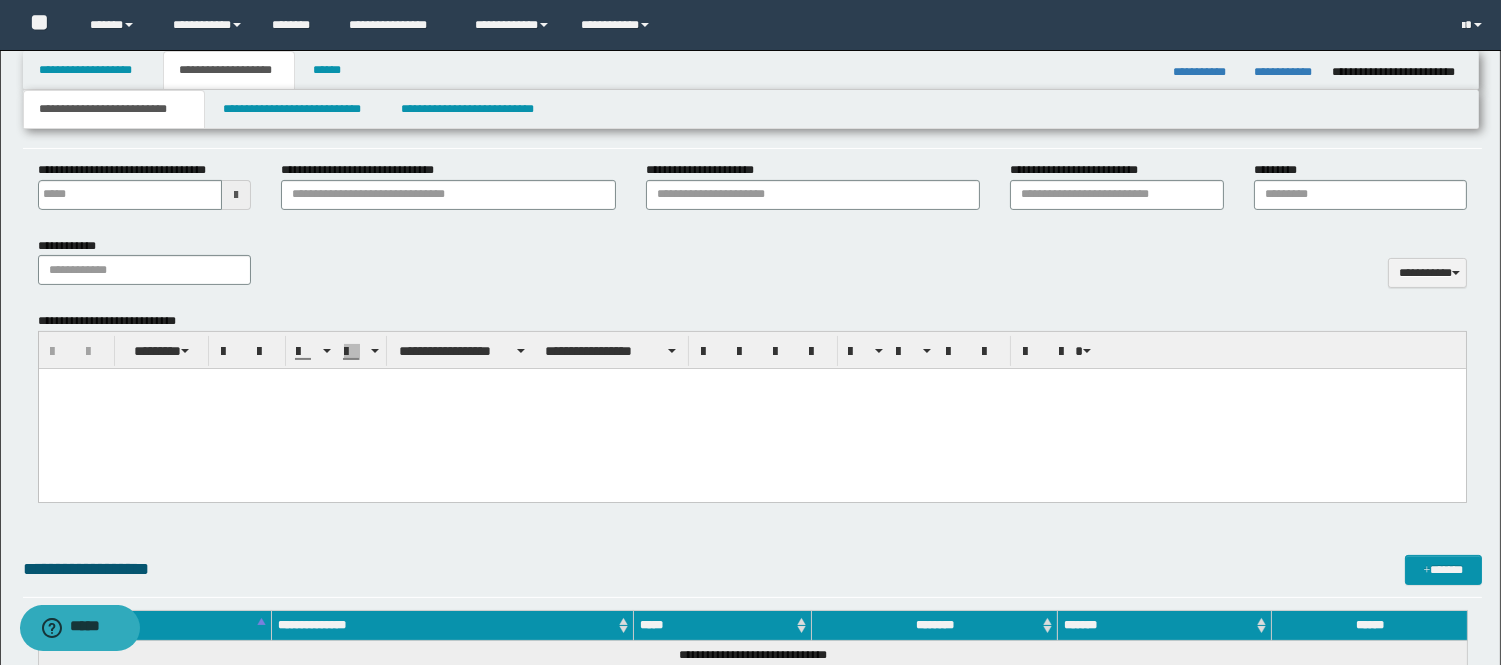 click at bounding box center [751, 409] 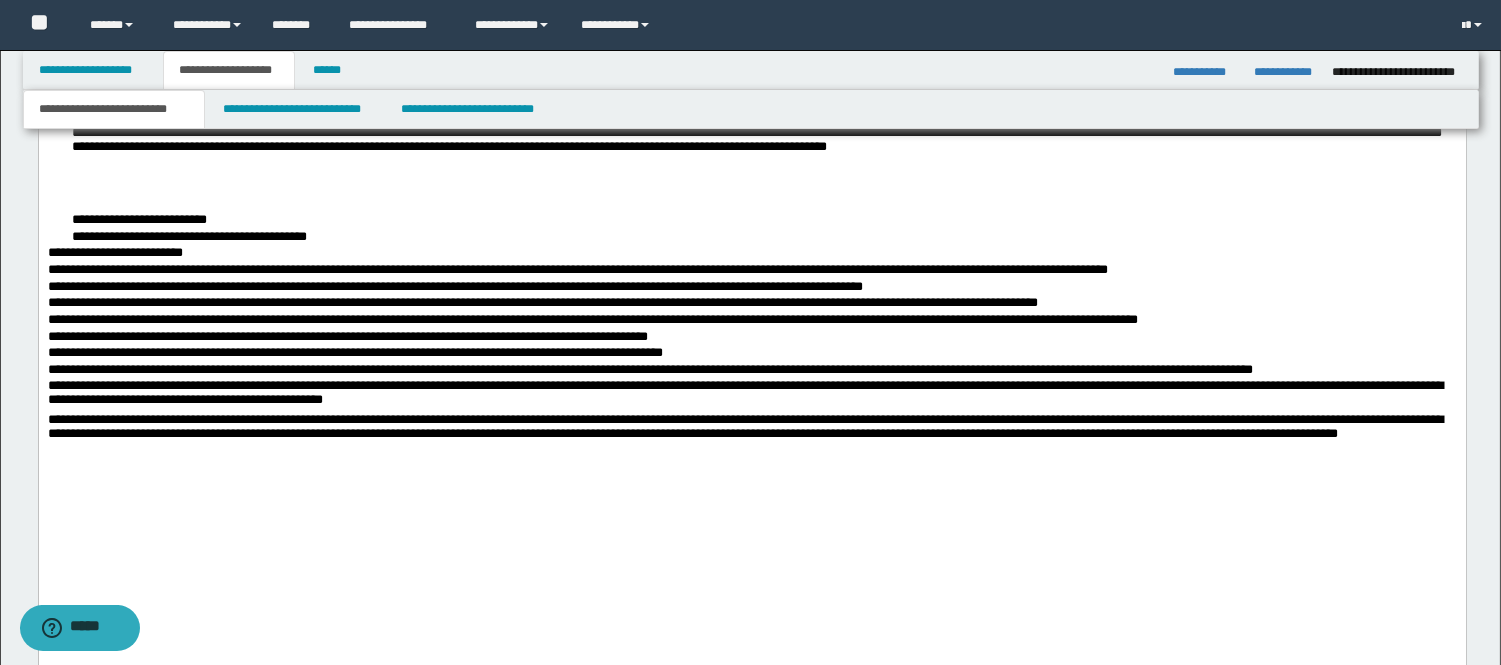 scroll, scrollTop: 1444, scrollLeft: 0, axis: vertical 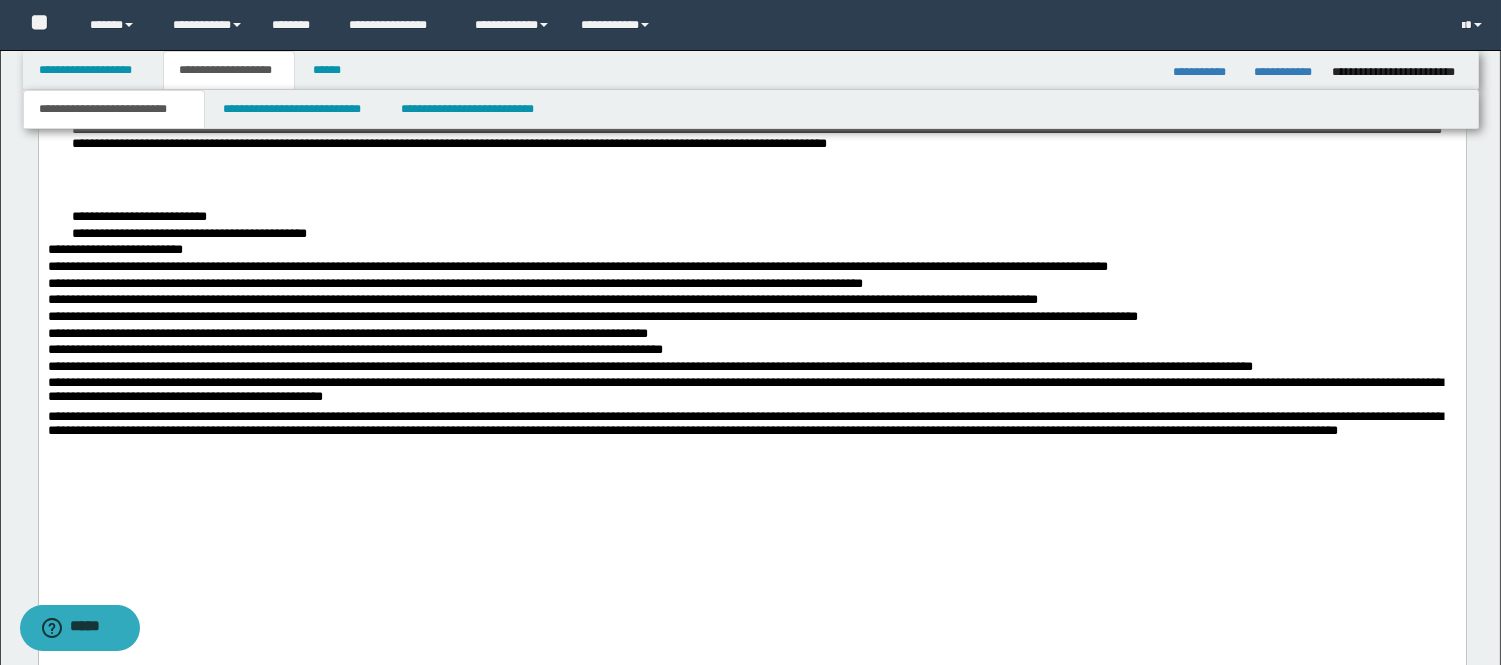 click on "**********" at bounding box center [751, 269] 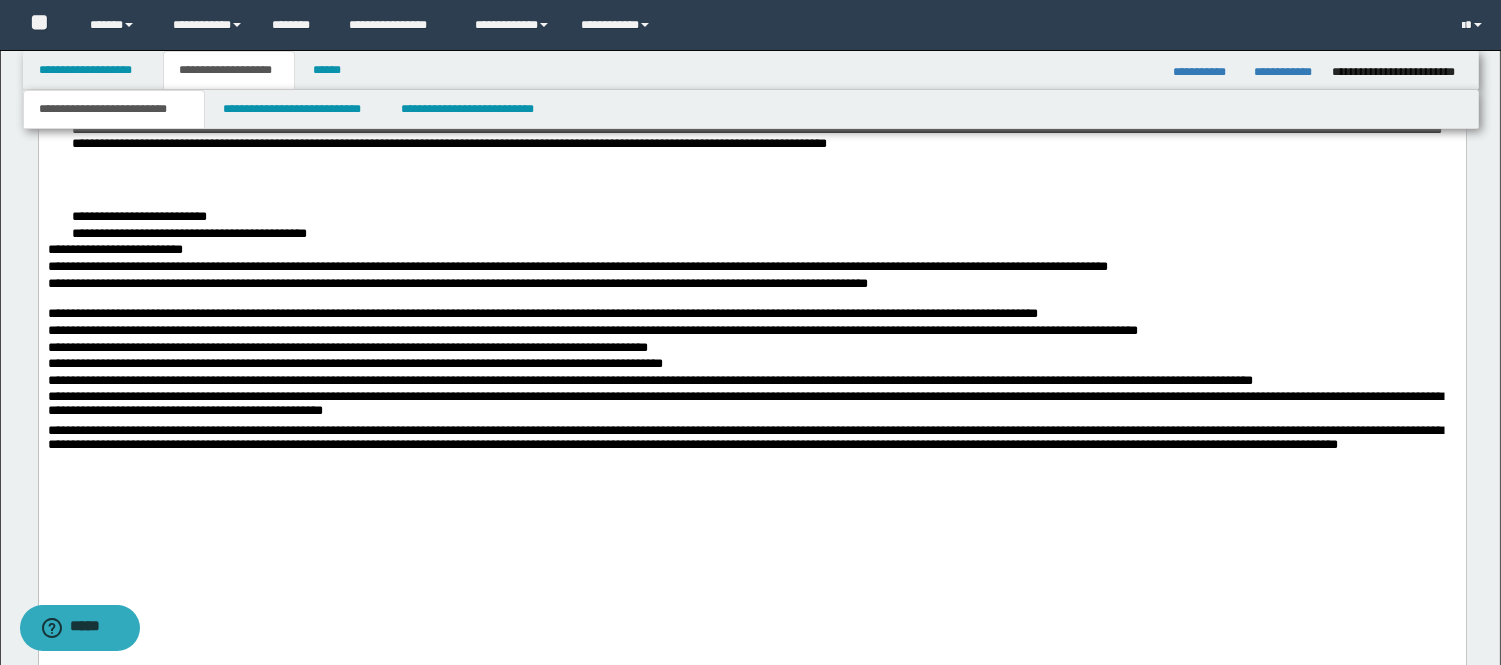 click on "**********" at bounding box center [751, 350] 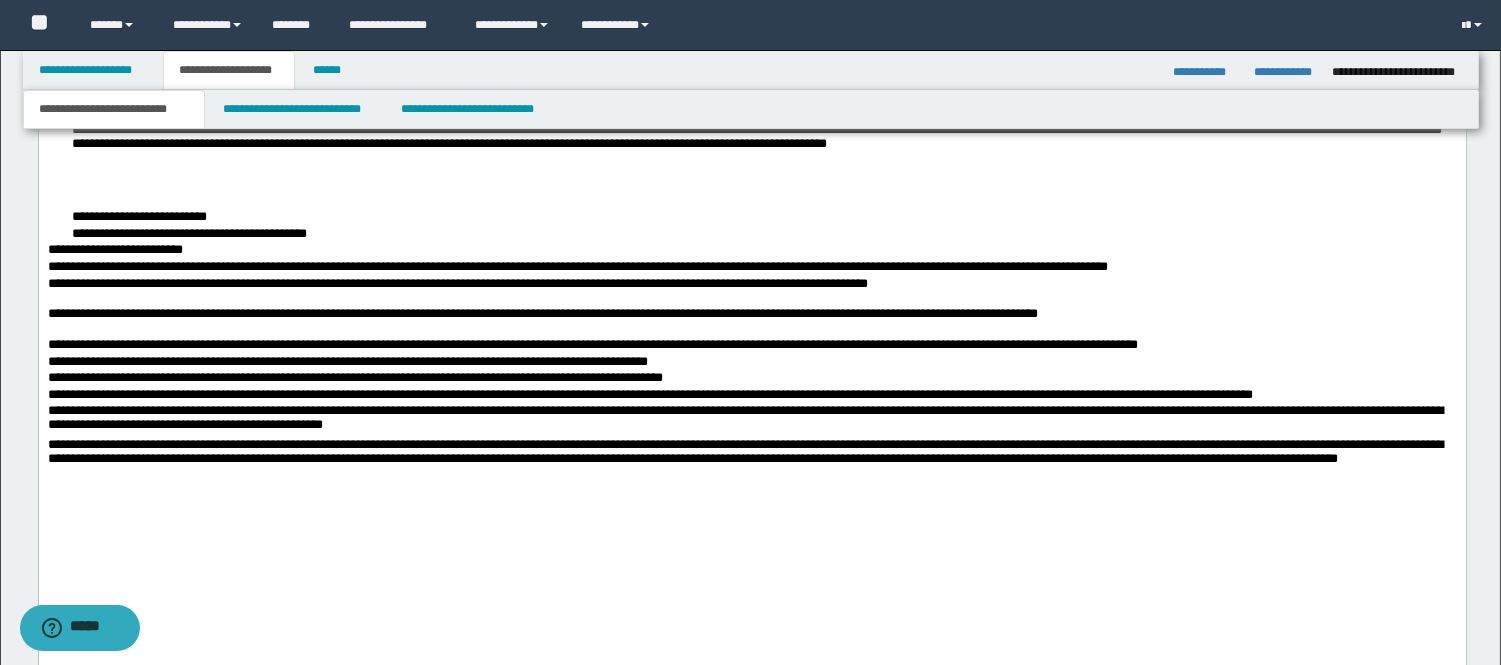 click on "**********" at bounding box center (751, 347) 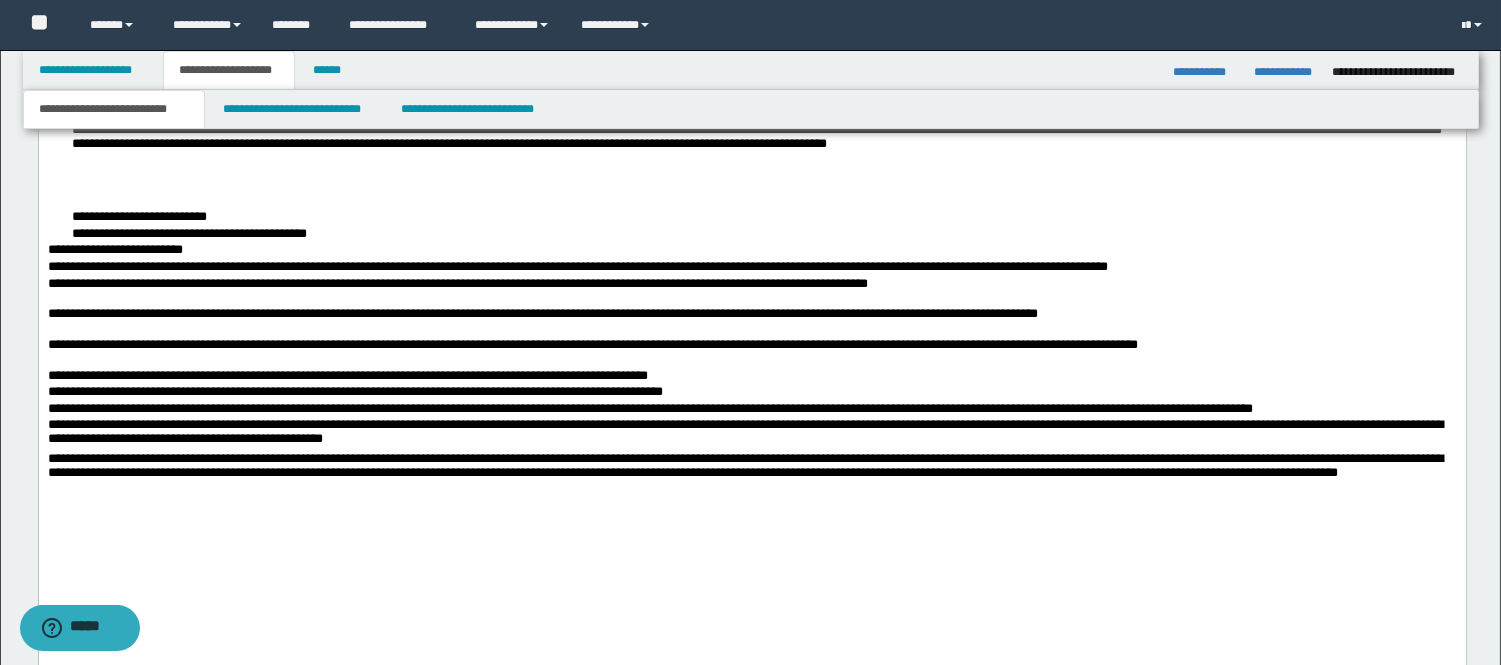 click on "**********" at bounding box center (751, 378) 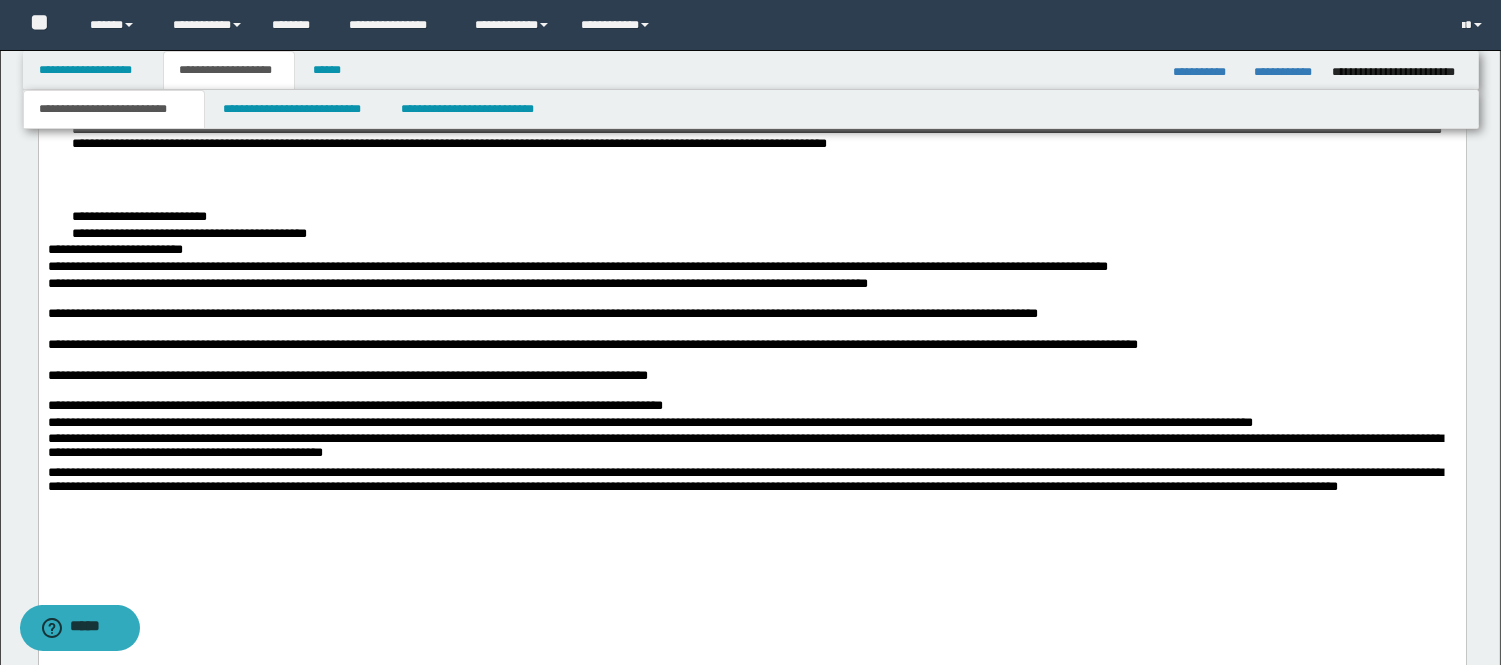 click on "**********" at bounding box center (751, 408) 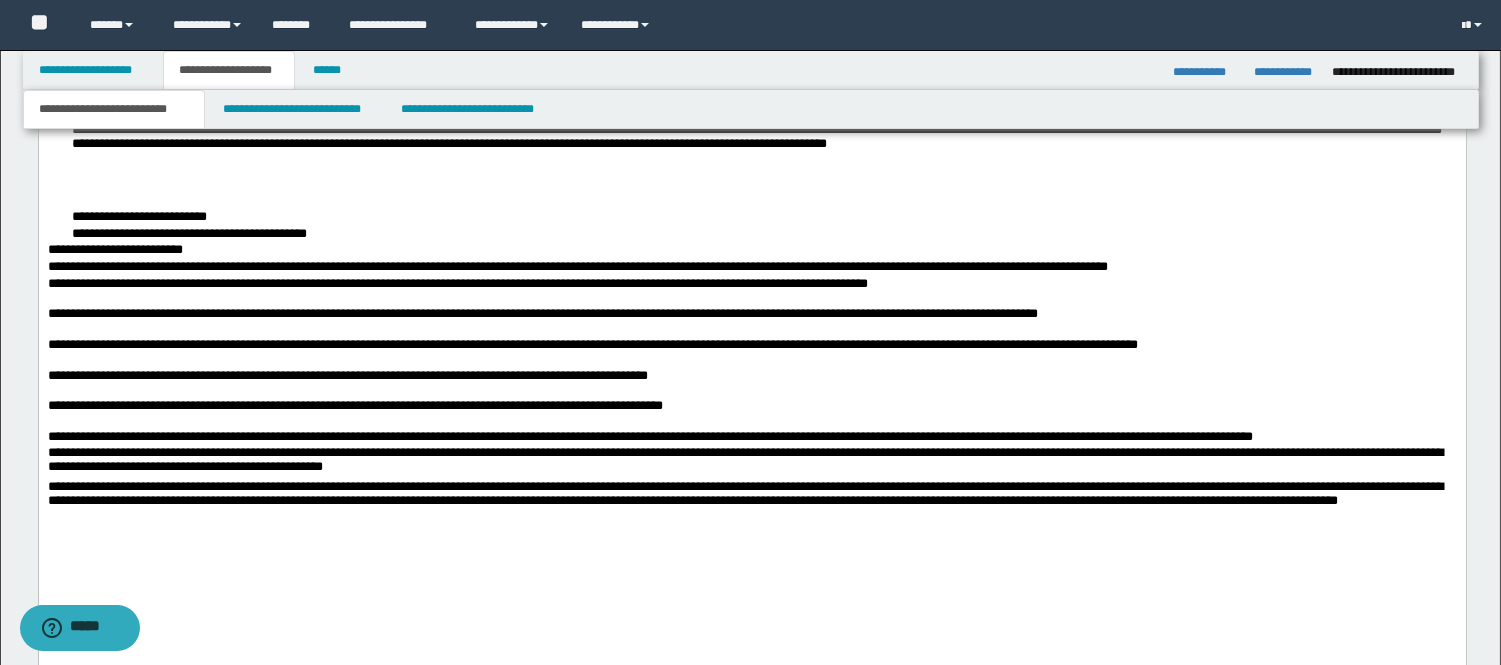 click on "**********" at bounding box center (751, 439) 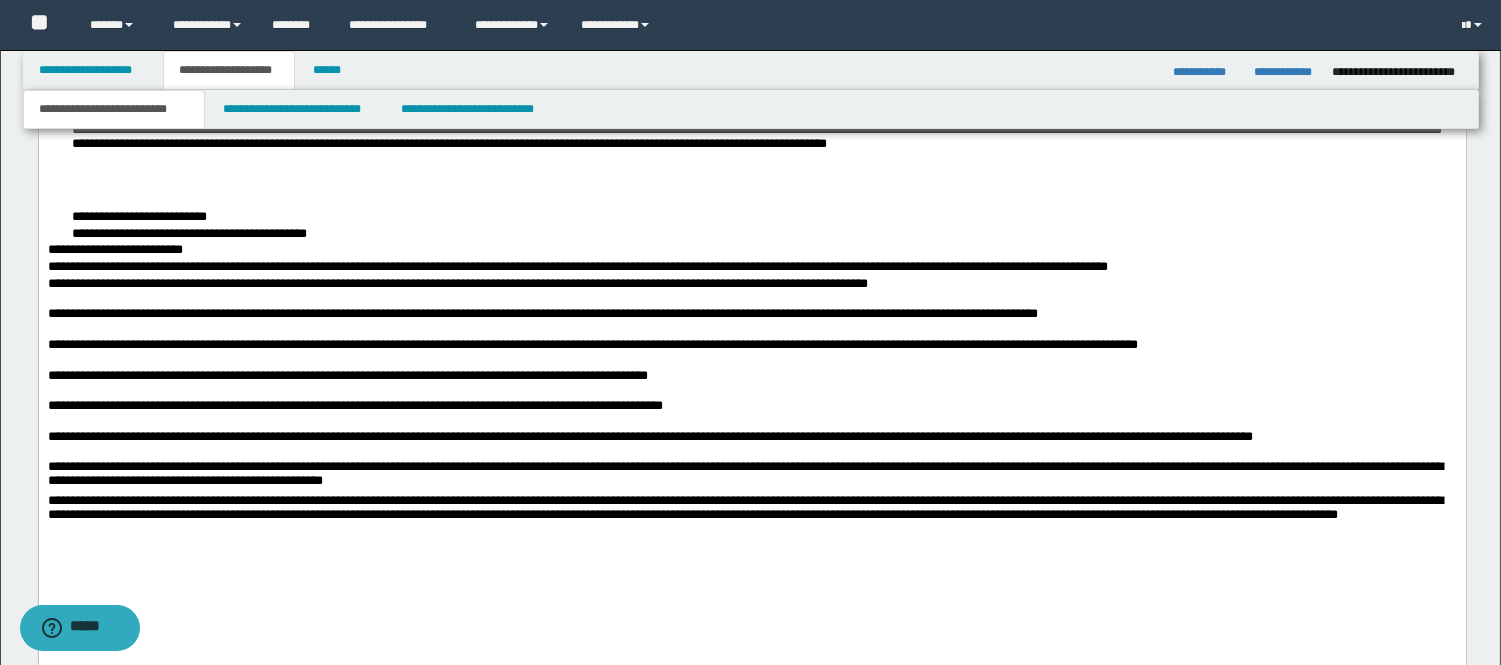 click on "**********" at bounding box center (751, 477) 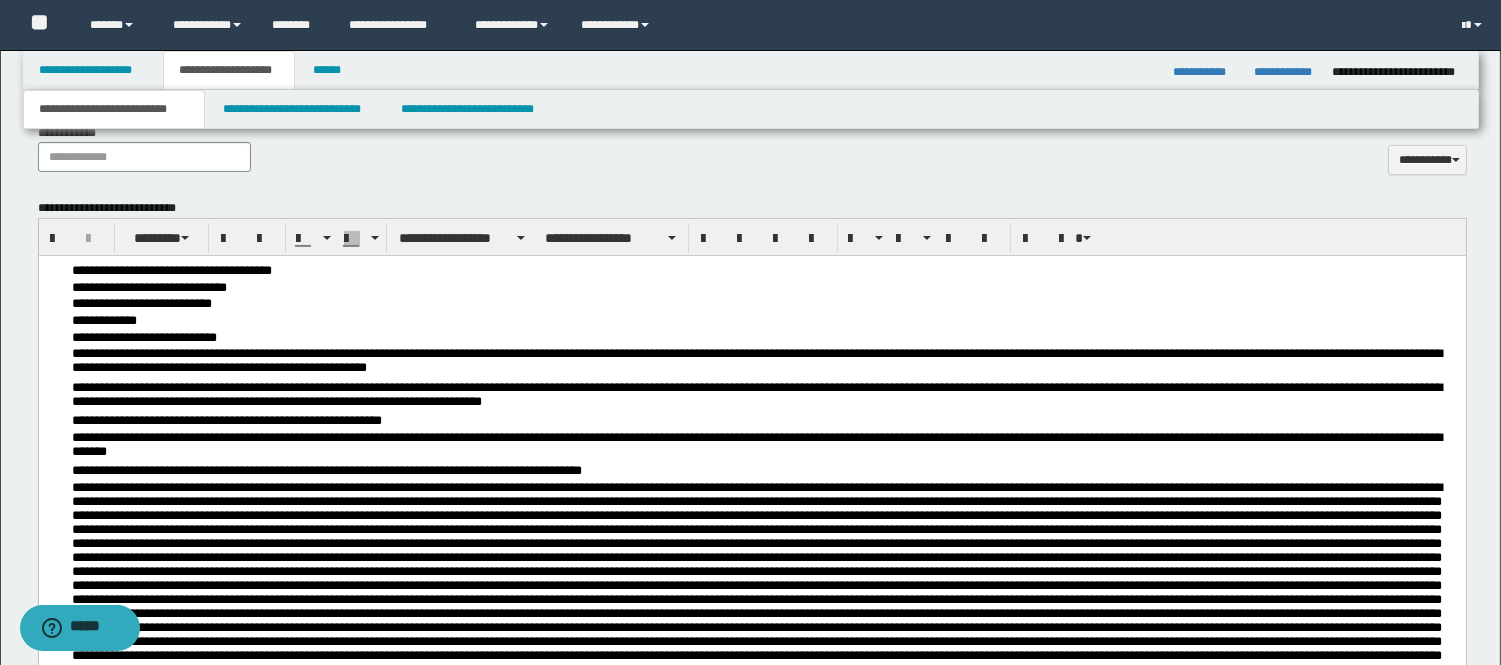 scroll, scrollTop: 888, scrollLeft: 0, axis: vertical 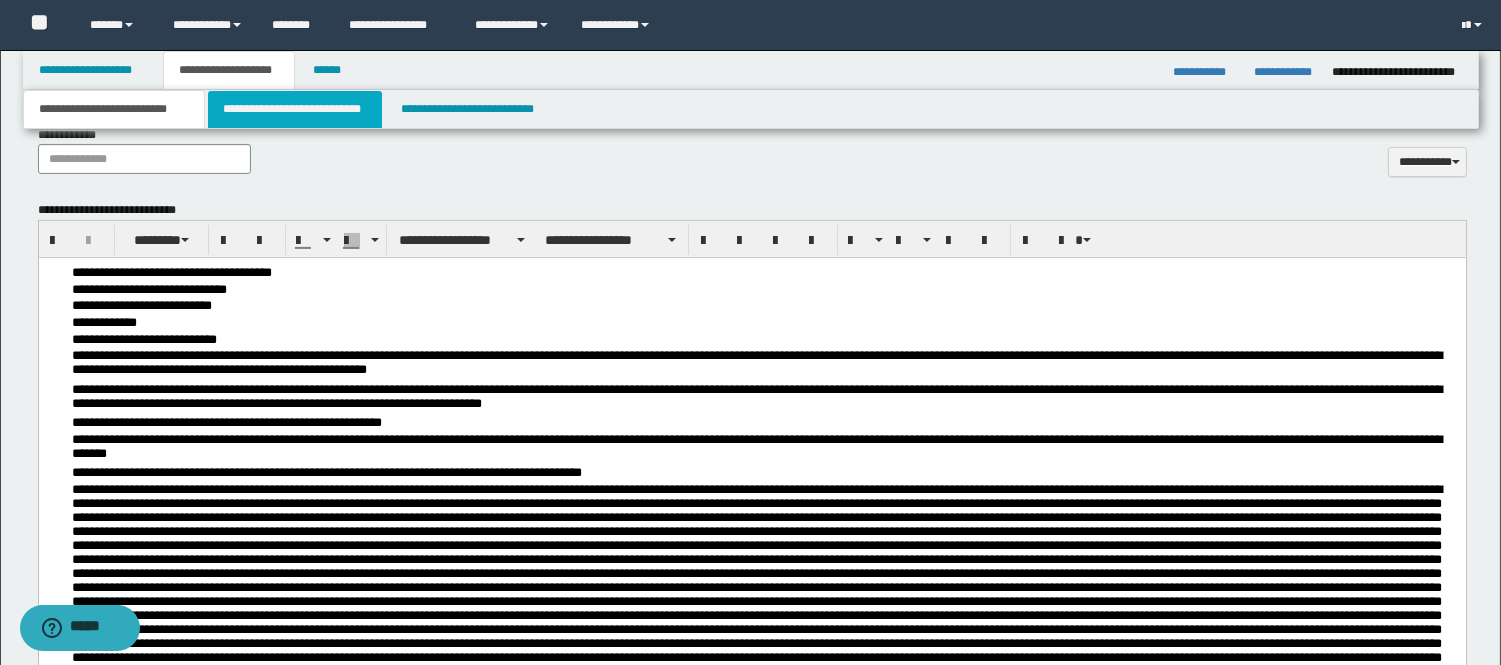 click on "**********" at bounding box center [295, 109] 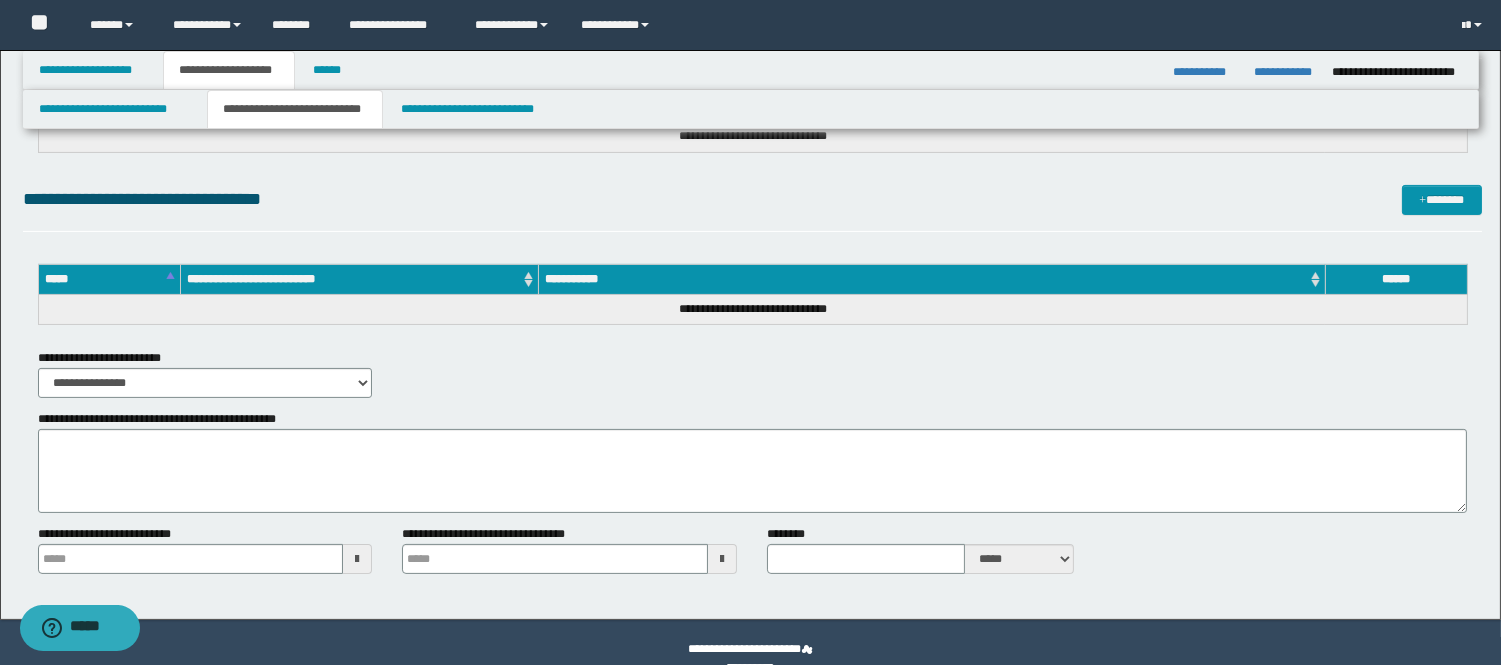 type 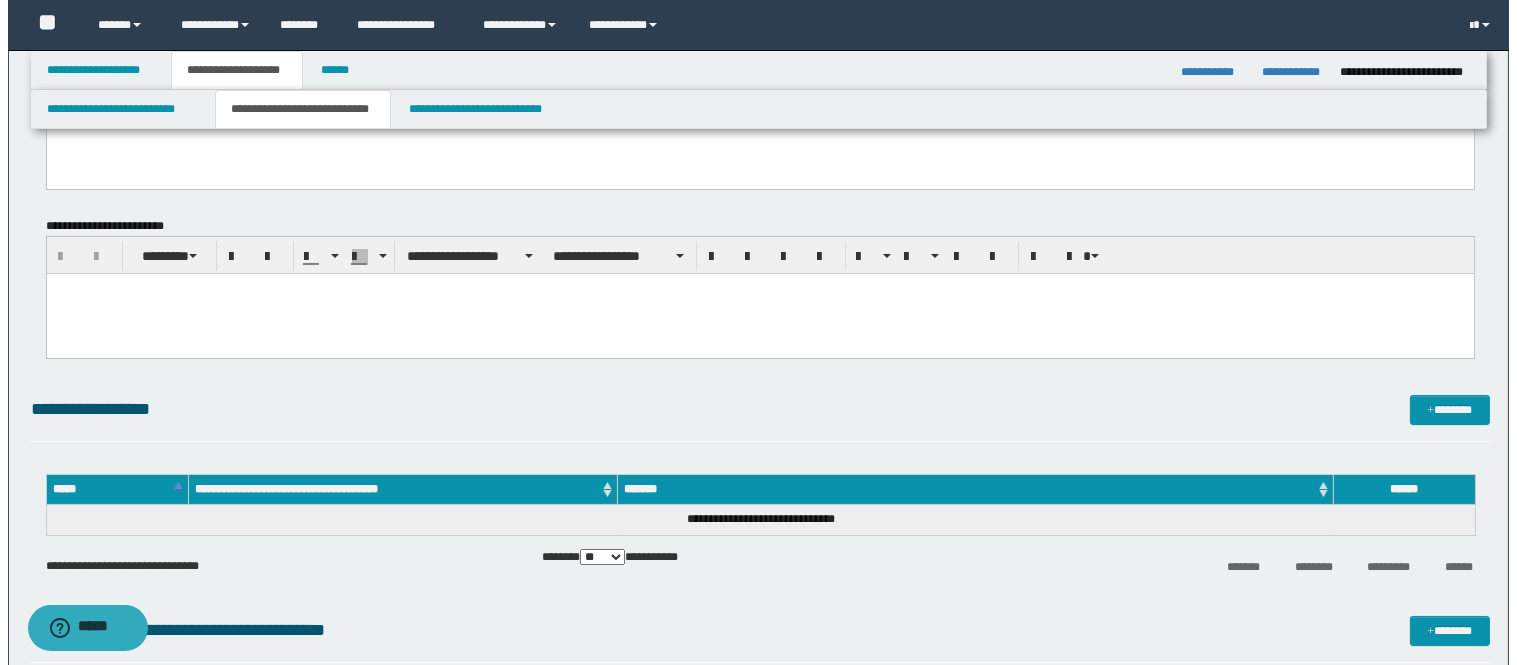 scroll, scrollTop: 0, scrollLeft: 0, axis: both 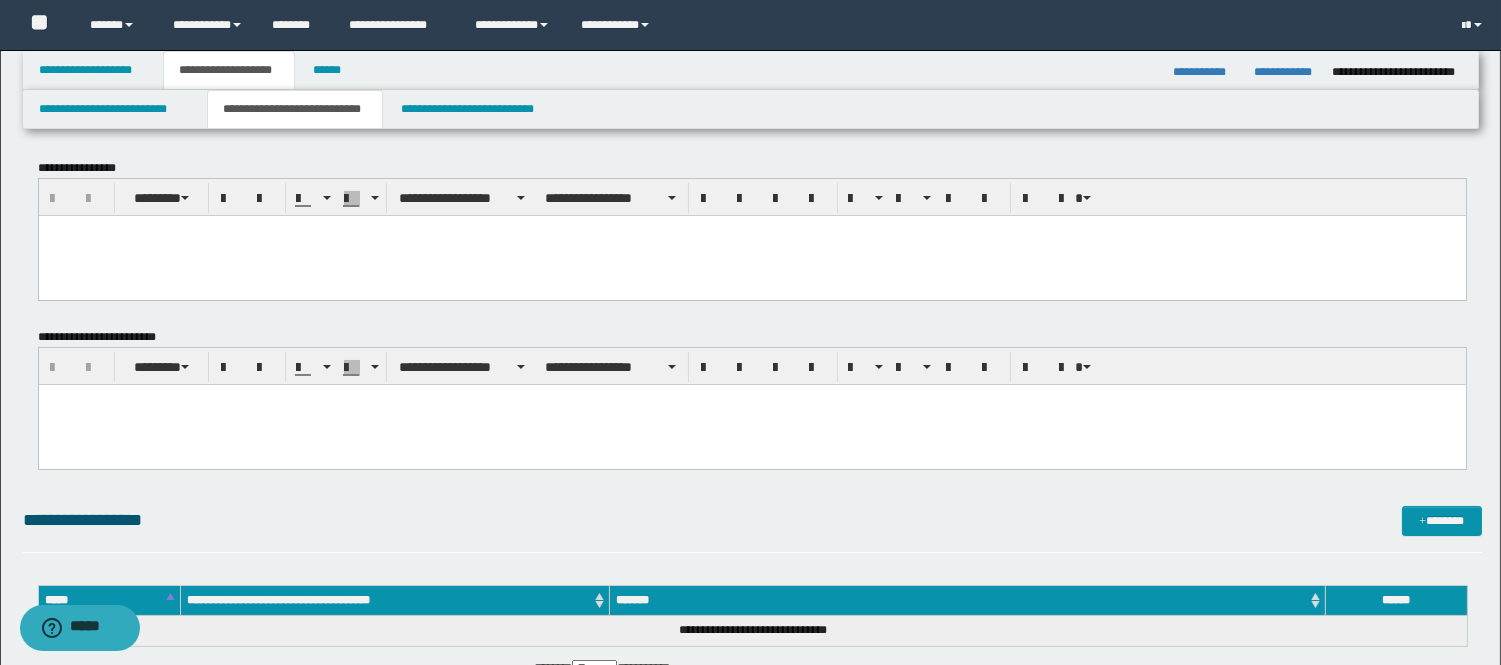 click at bounding box center [751, 425] 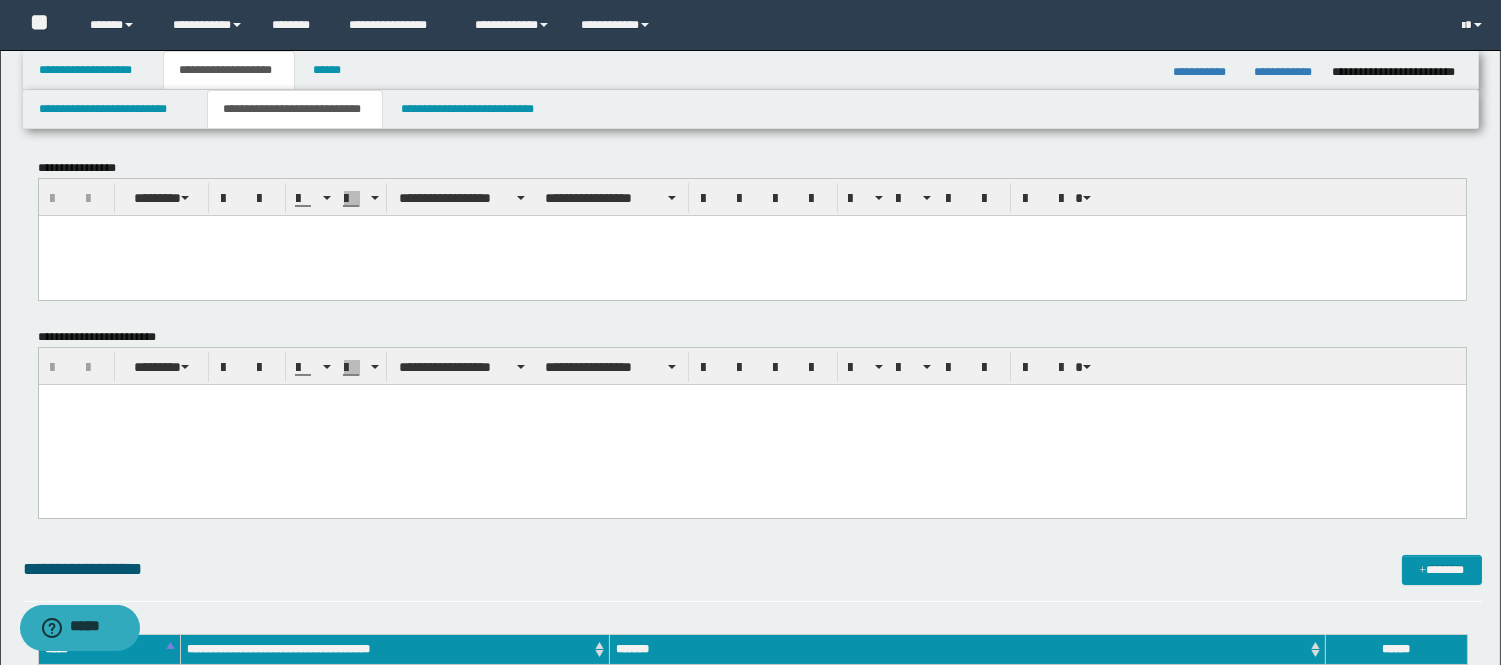 paste 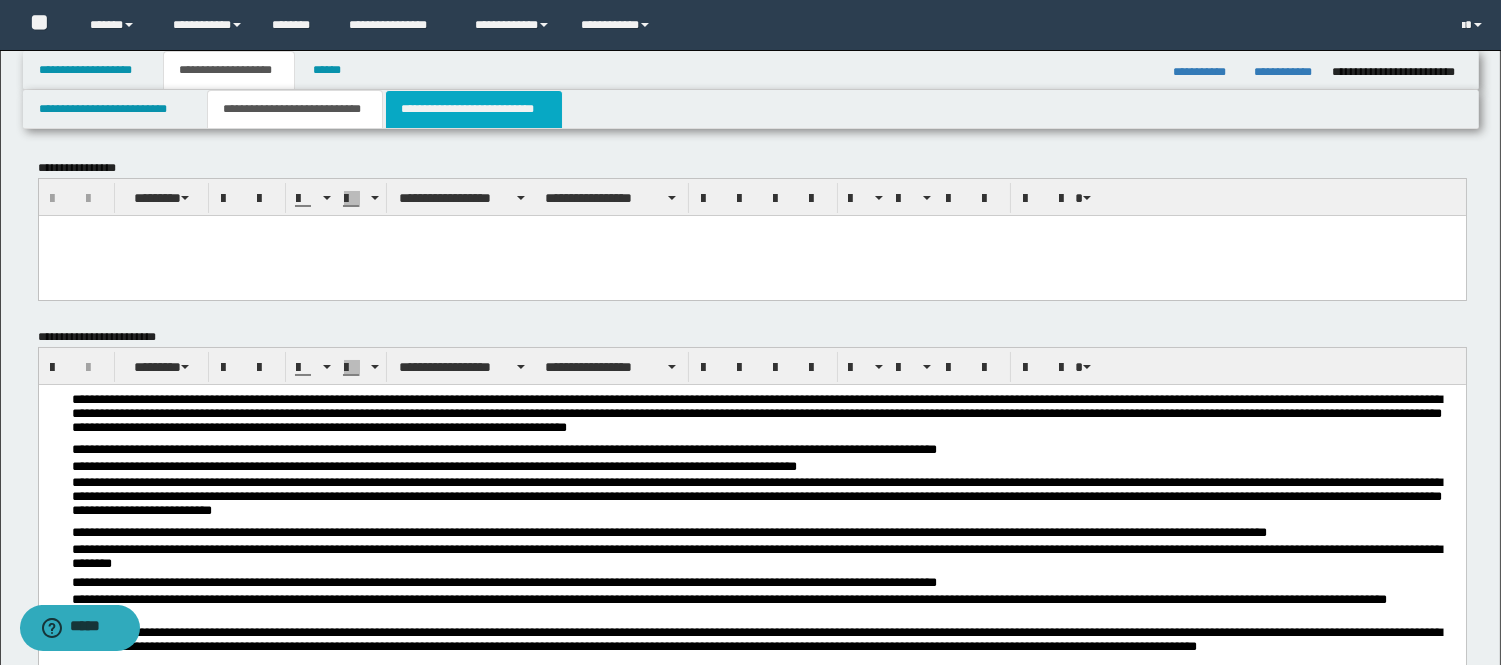click on "**********" at bounding box center (474, 109) 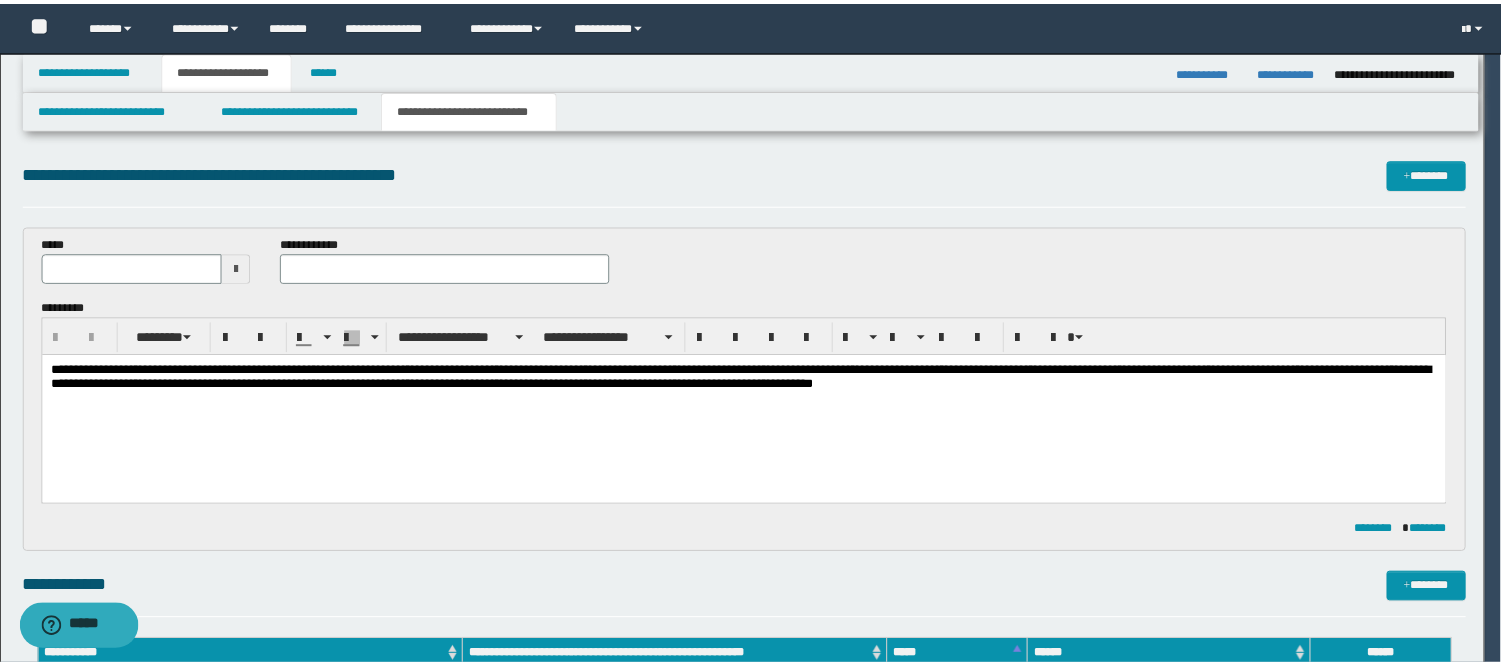 scroll, scrollTop: 0, scrollLeft: 0, axis: both 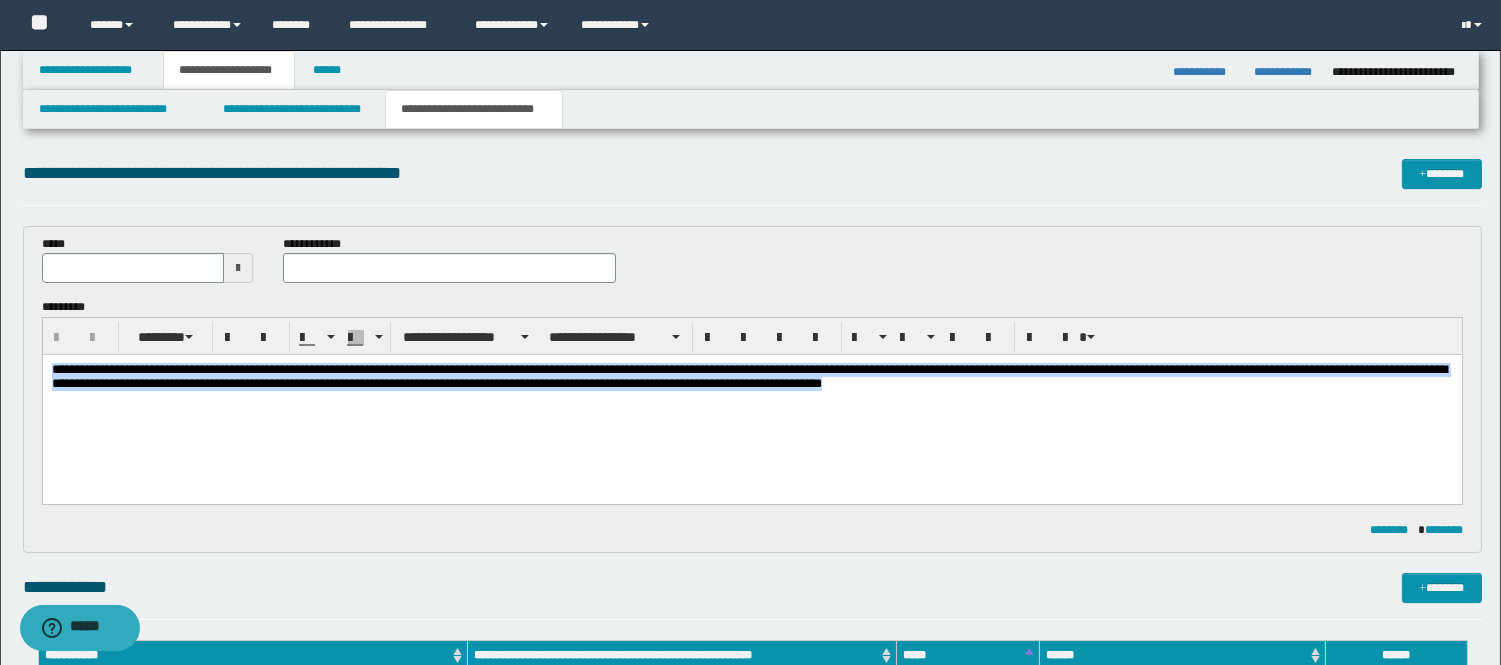 drag, startPoint x: 50, startPoint y: 369, endPoint x: 1247, endPoint y: 414, distance: 1197.8456 